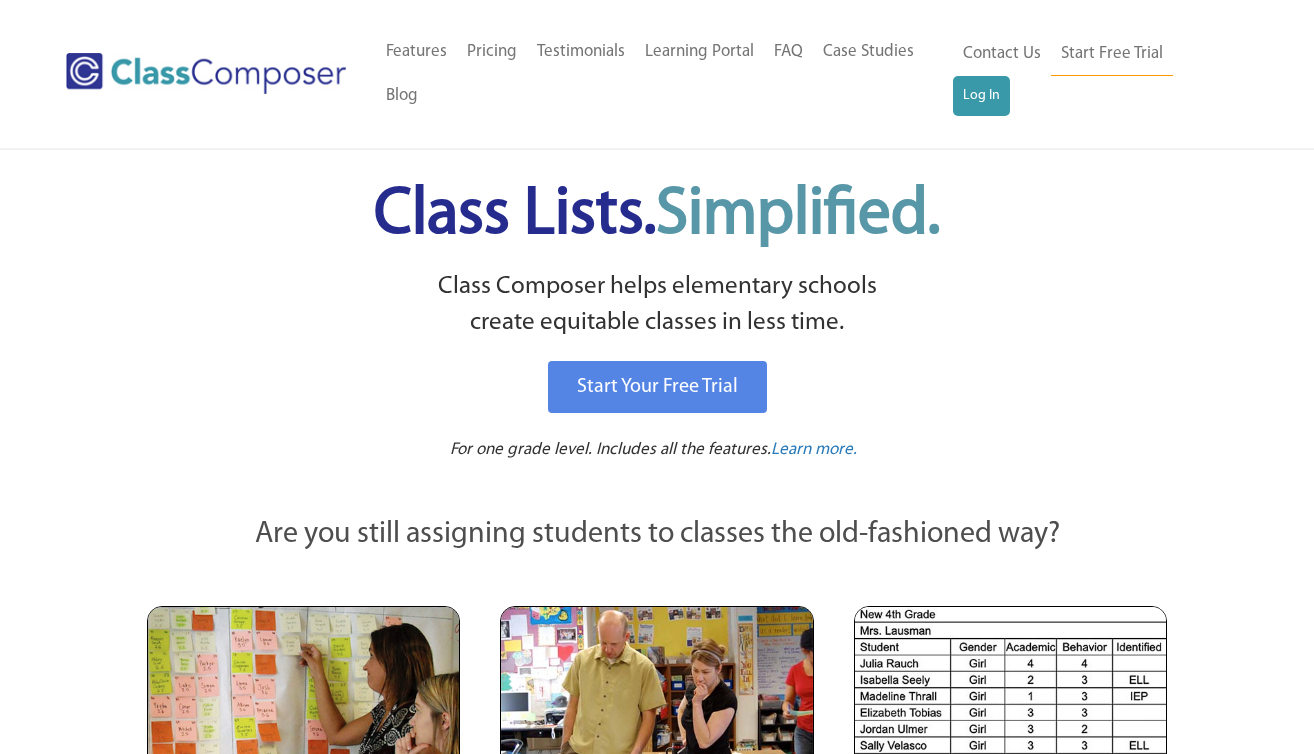 scroll, scrollTop: 0, scrollLeft: 0, axis: both 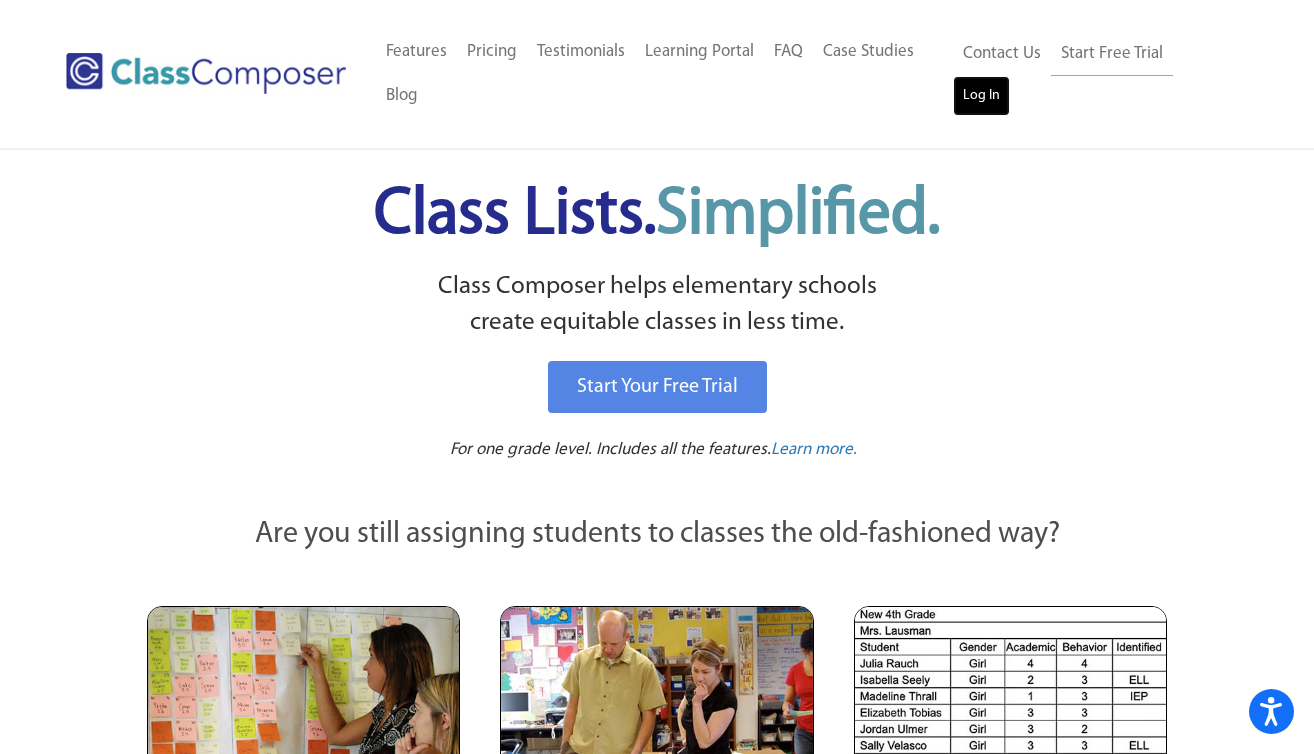 click on "Log In" at bounding box center (981, 96) 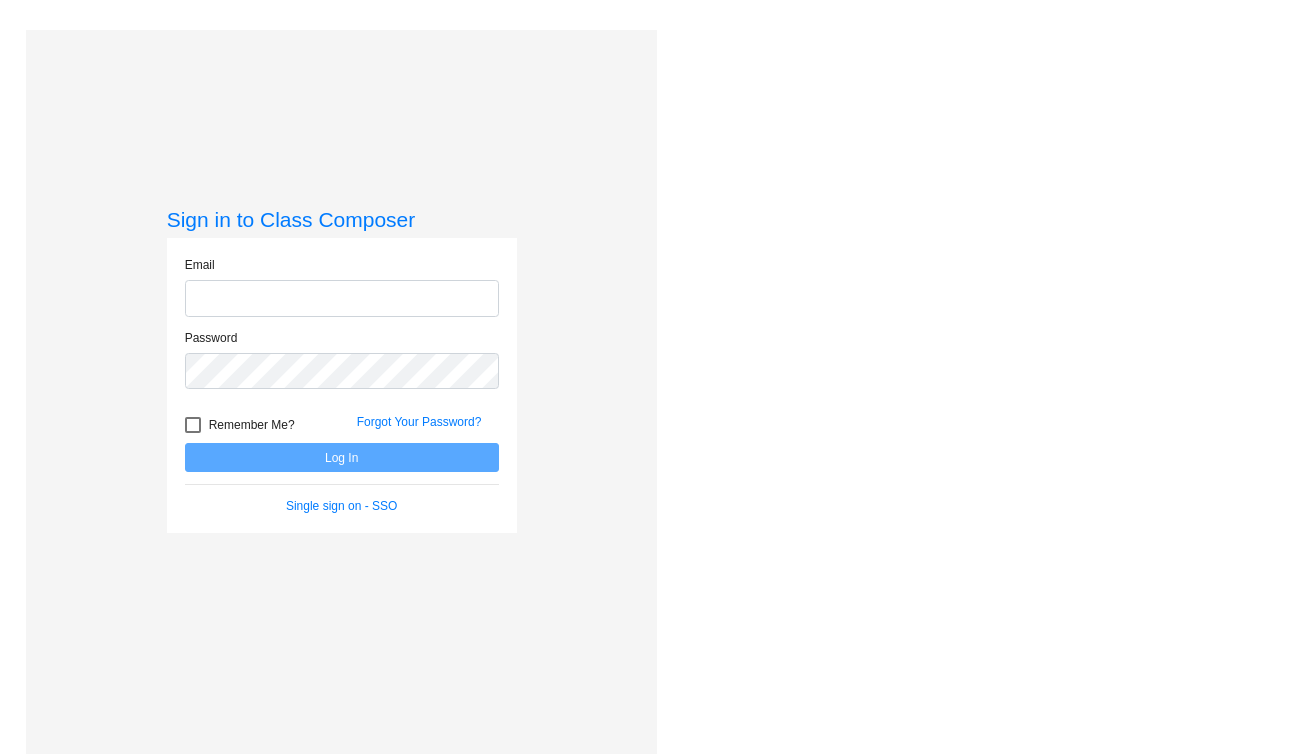 scroll, scrollTop: 0, scrollLeft: 0, axis: both 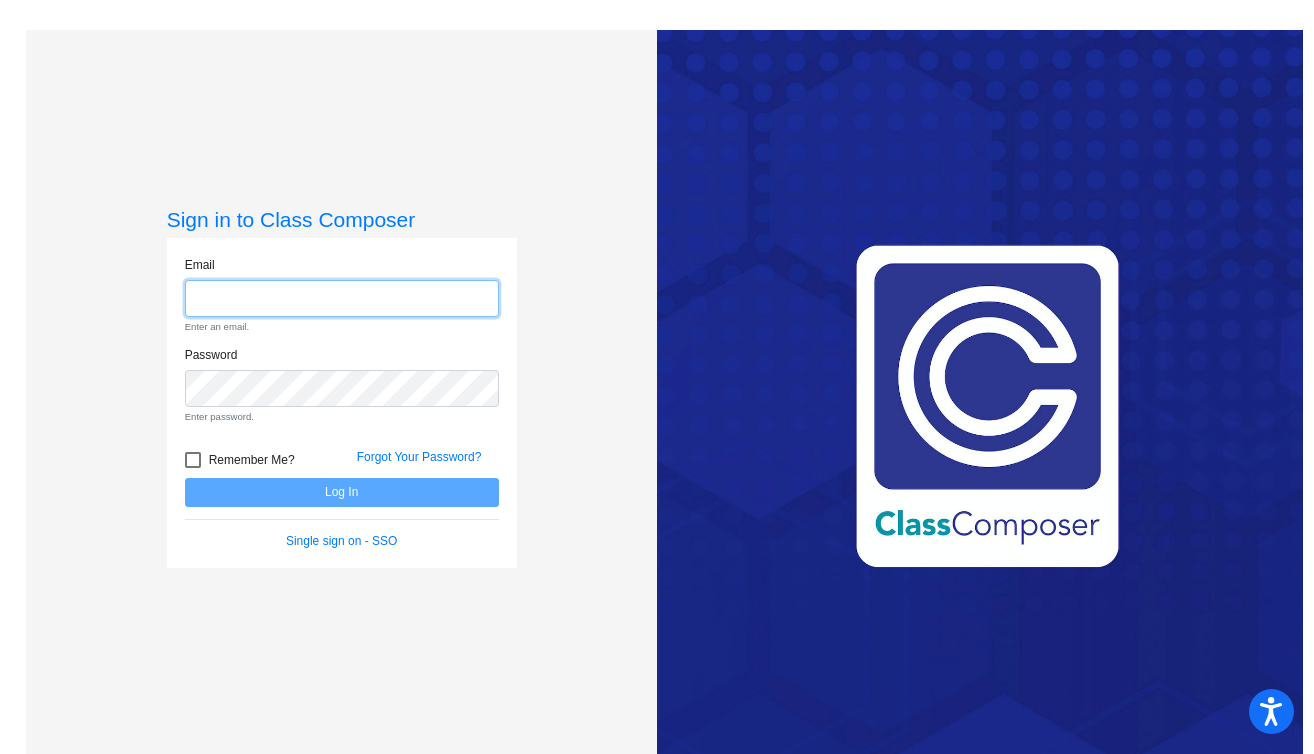 type on "[EMAIL_ADDRESS][DOMAIN_NAME]" 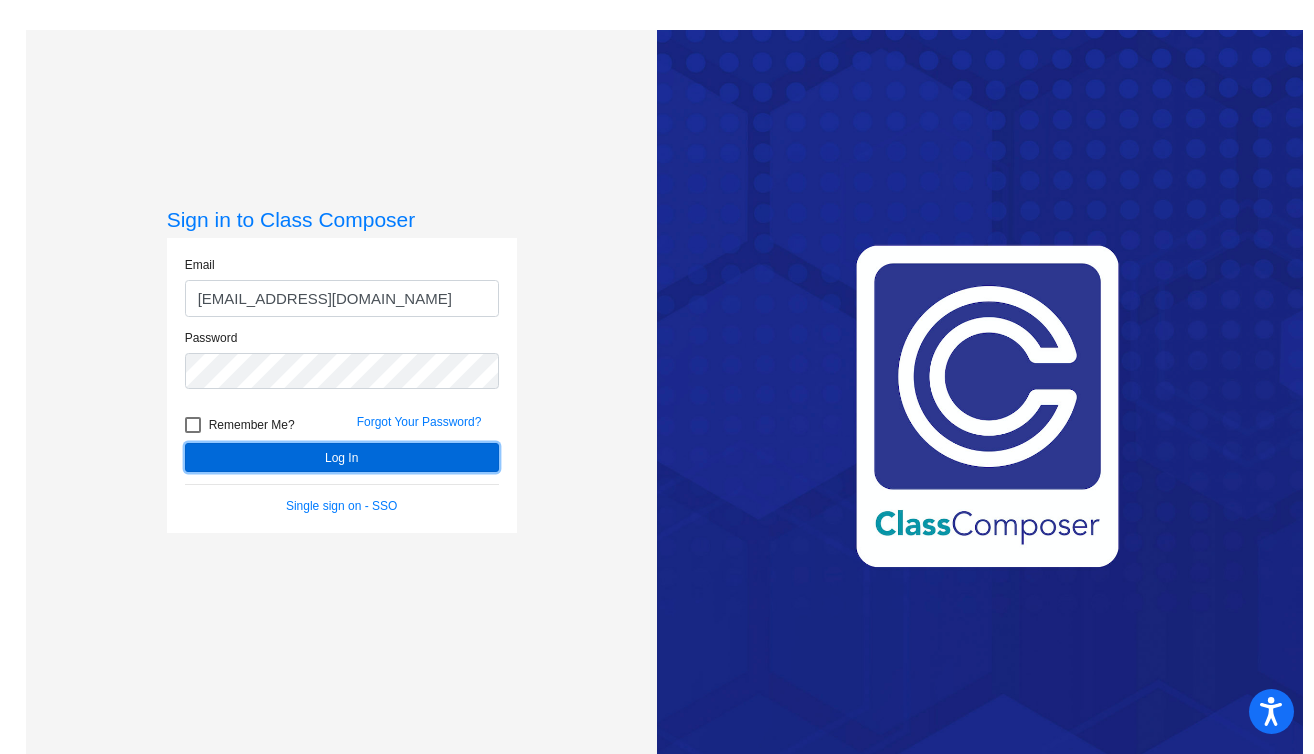 click on "Email [EMAIL_ADDRESS][DOMAIN_NAME] Password   Remember Me? Forgot Your Password?  Log In   Single sign on - SSO" 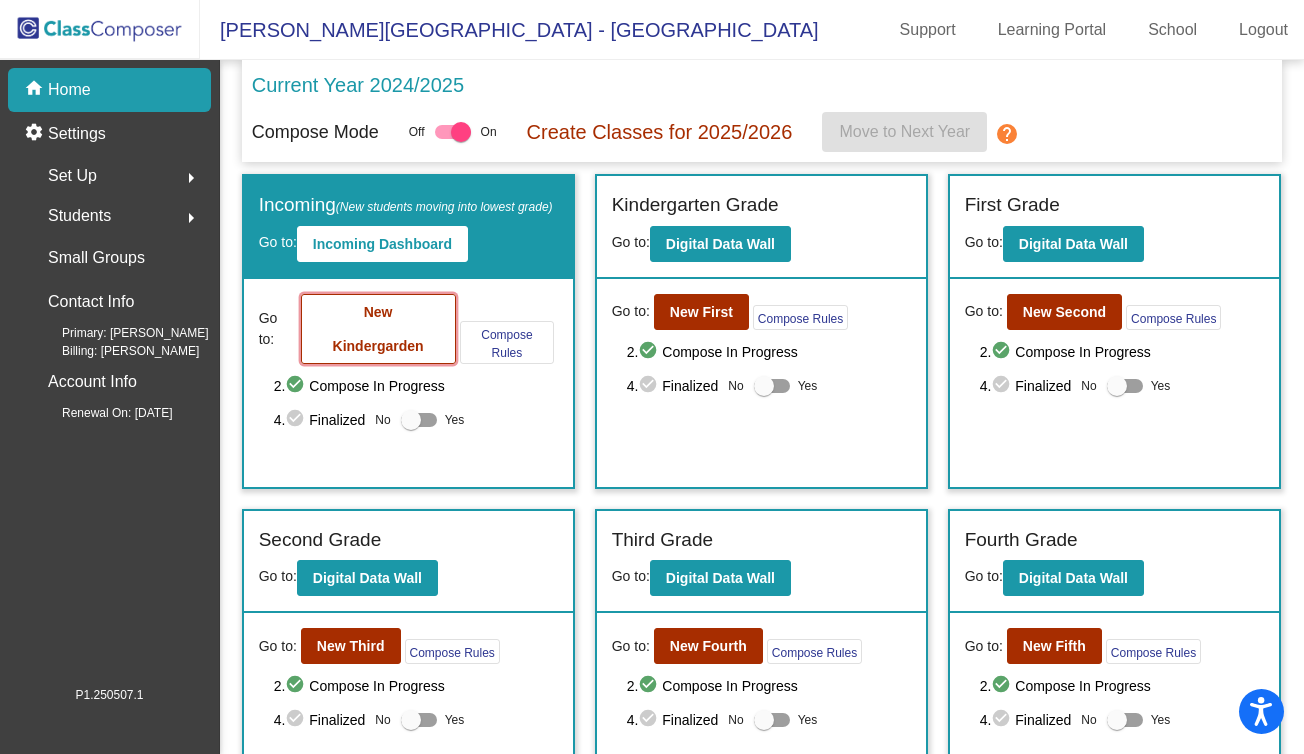 click on "New Kindergarden" 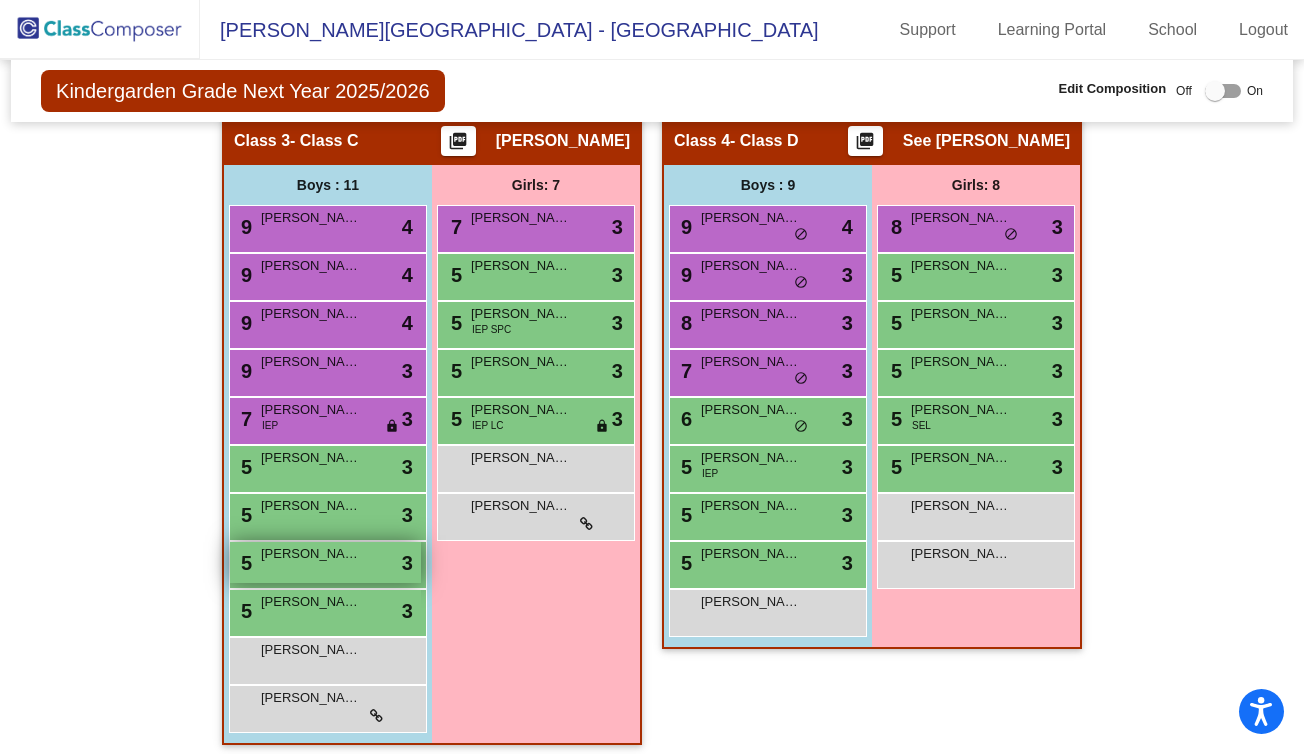 scroll, scrollTop: 1059, scrollLeft: 0, axis: vertical 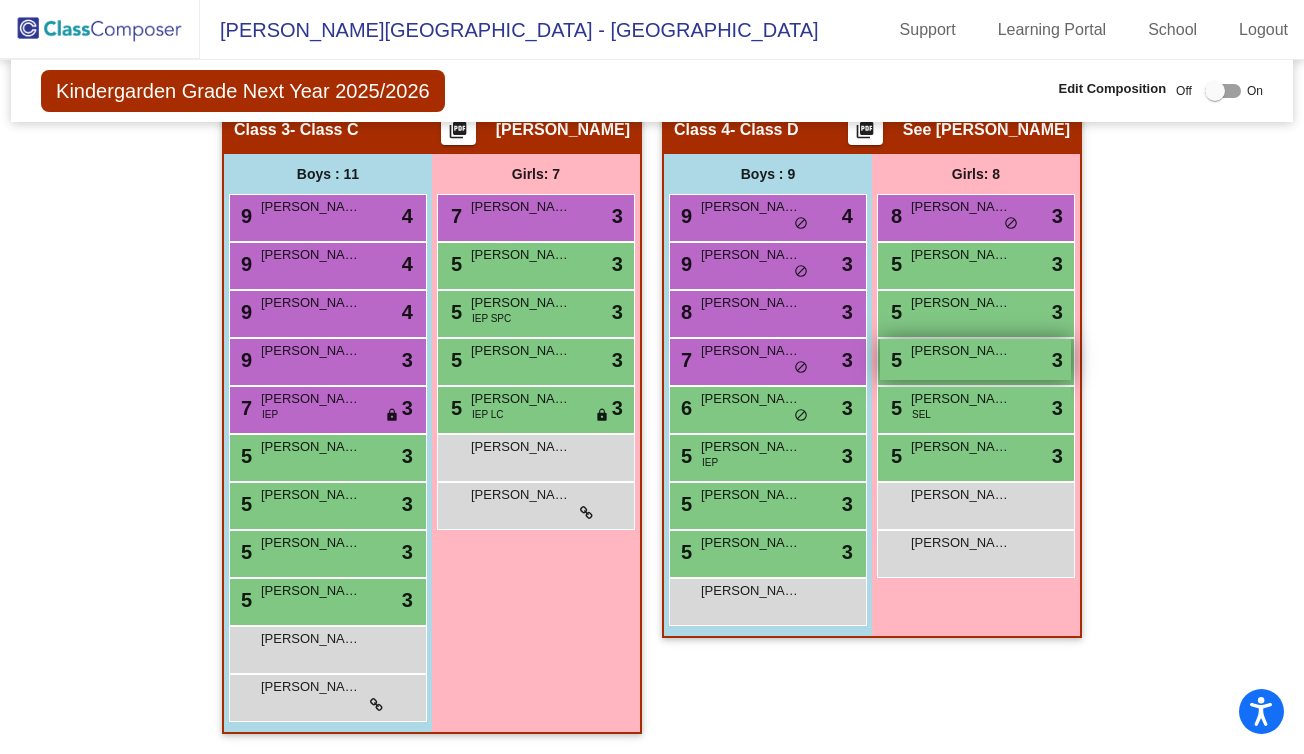 click on "[PERSON_NAME]" at bounding box center [961, 351] 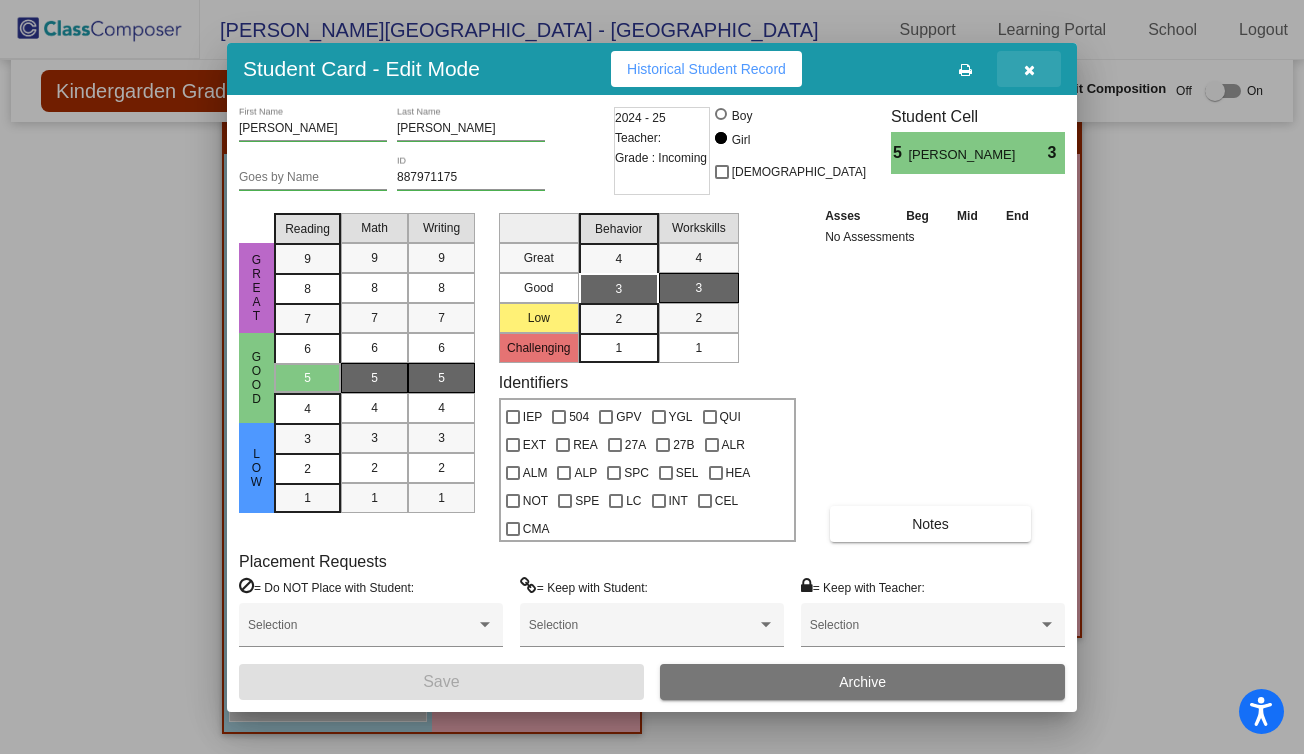 click at bounding box center [1029, 70] 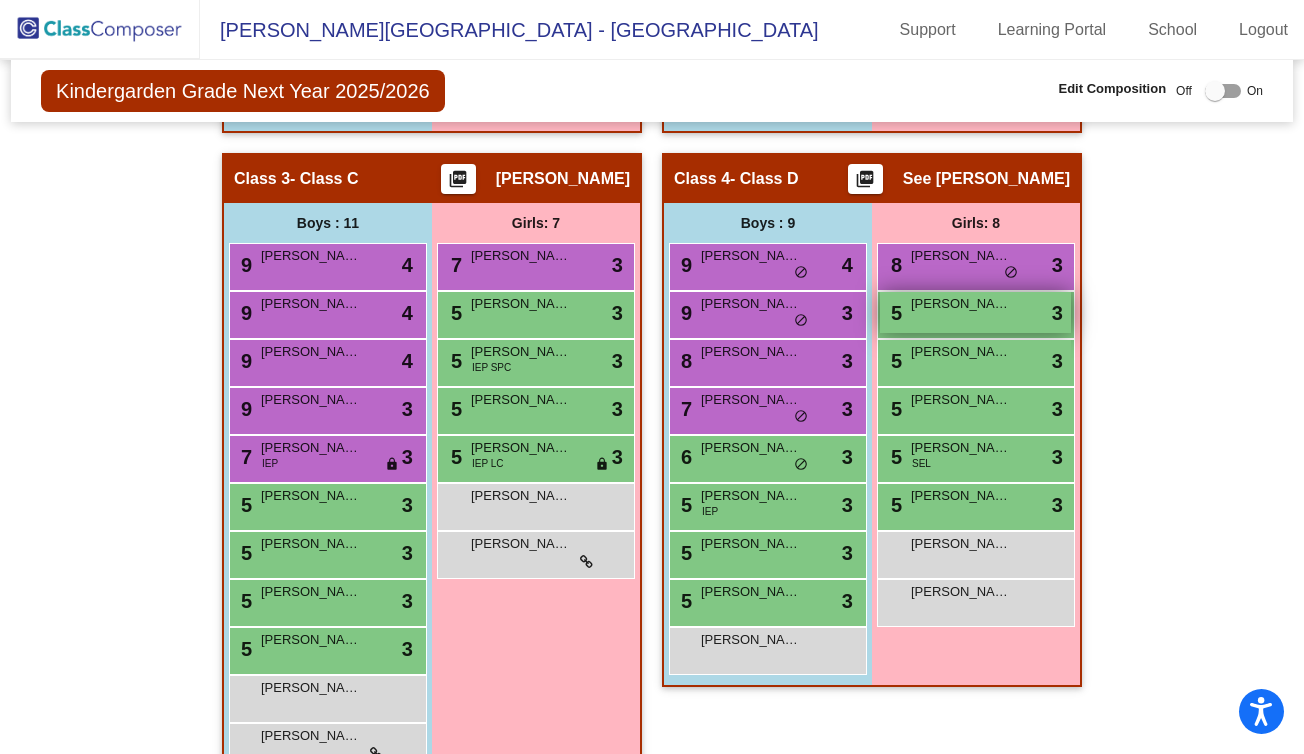 scroll, scrollTop: 1008, scrollLeft: 0, axis: vertical 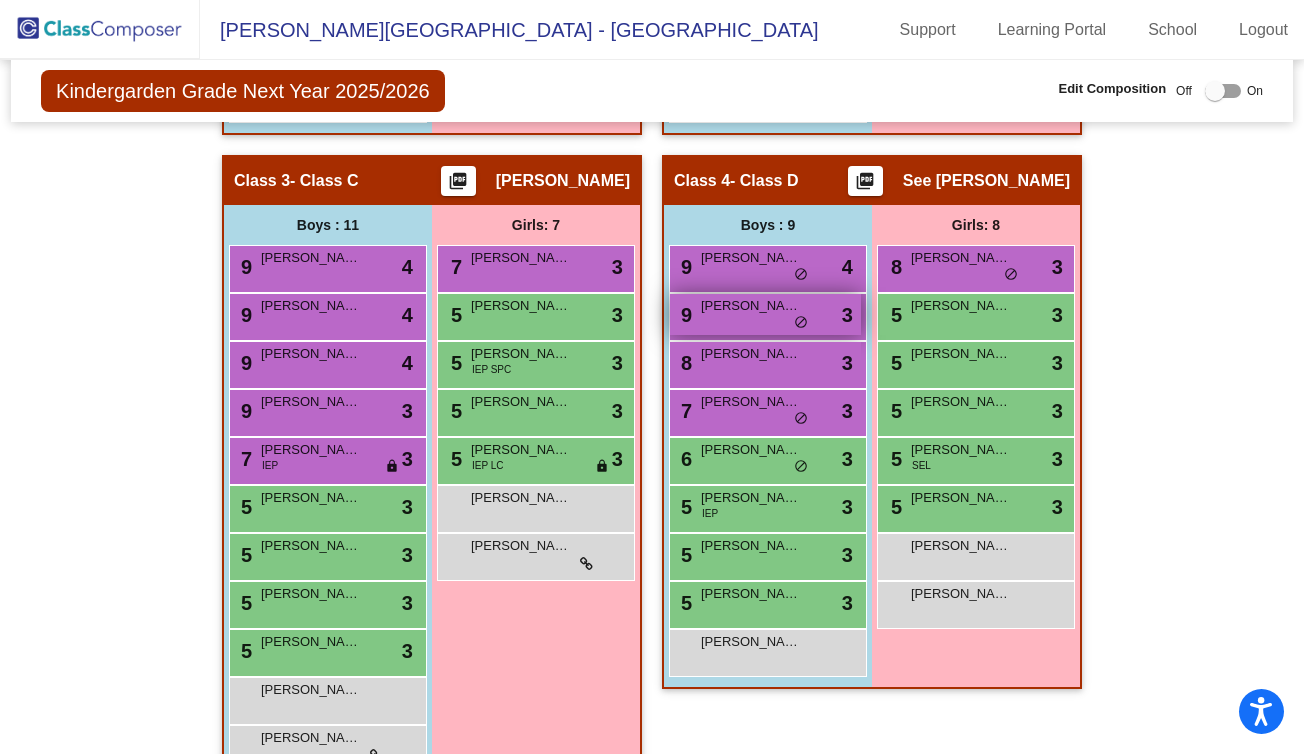 click on "do_not_disturb_alt" at bounding box center [801, 323] 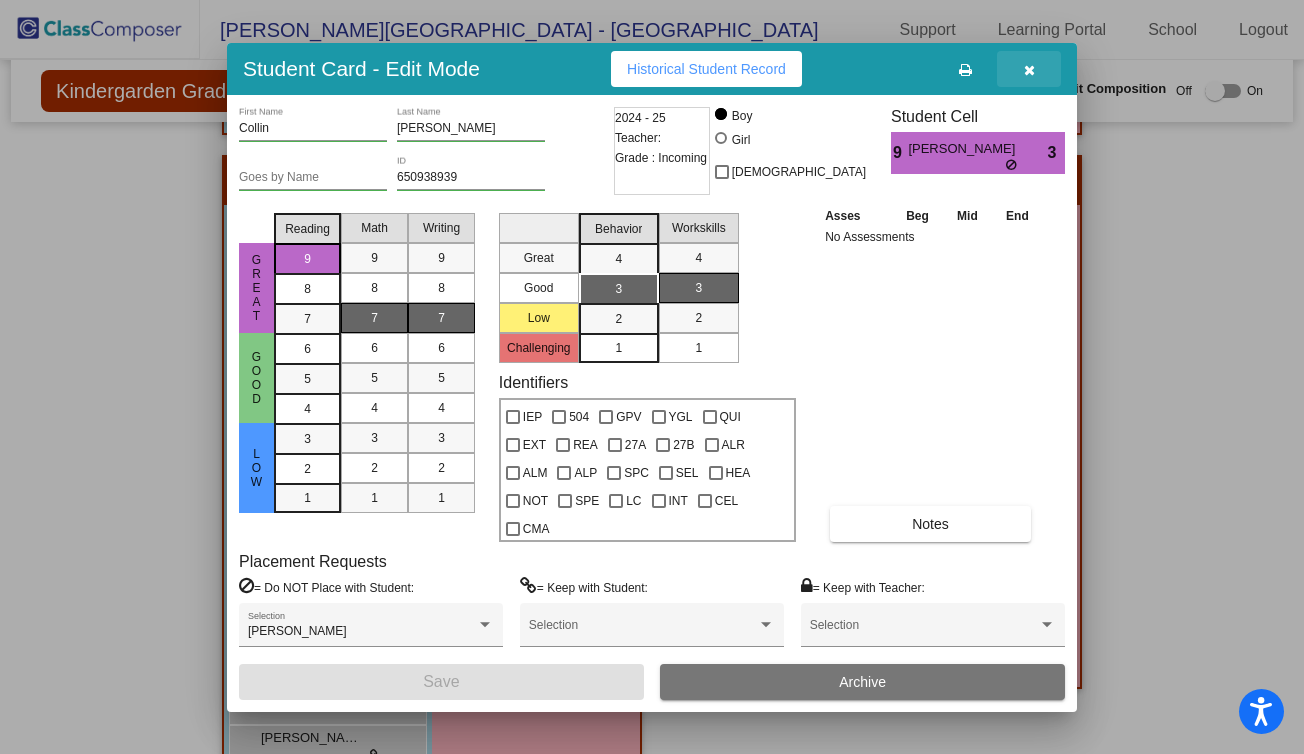 click at bounding box center (1029, 70) 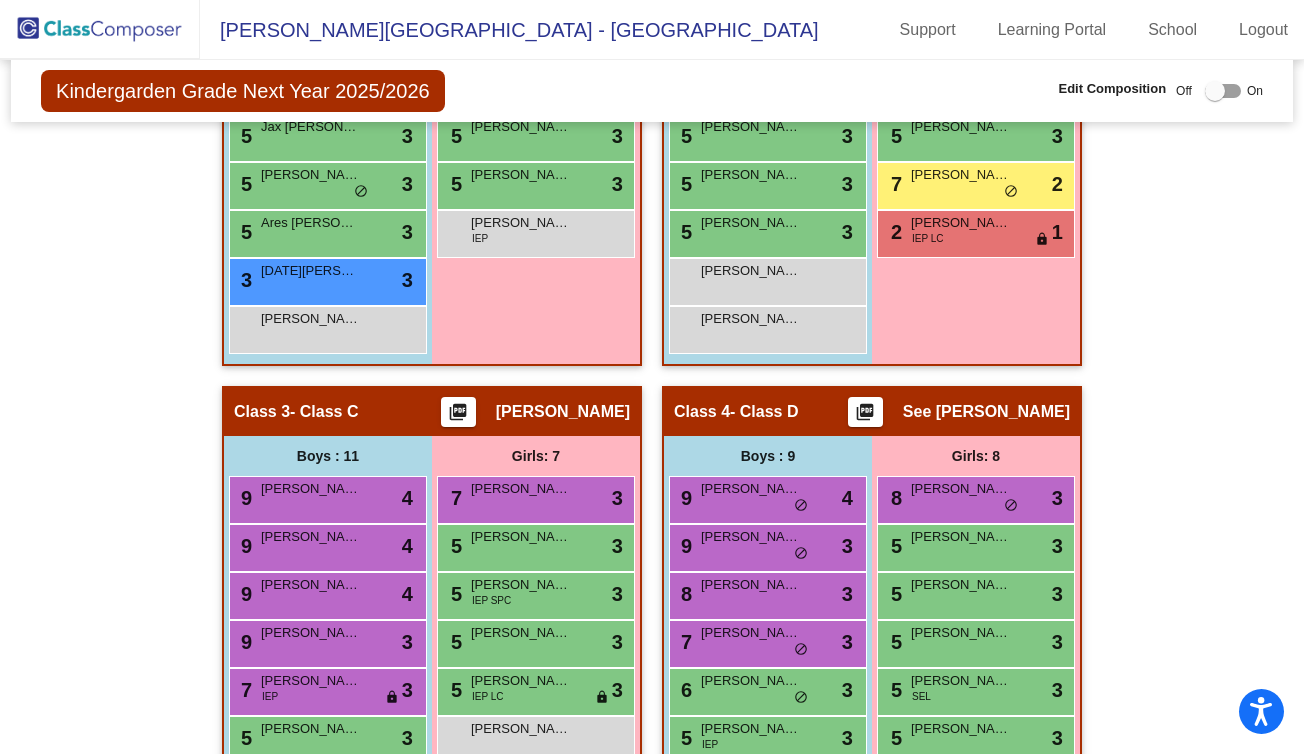 scroll, scrollTop: 1068, scrollLeft: 0, axis: vertical 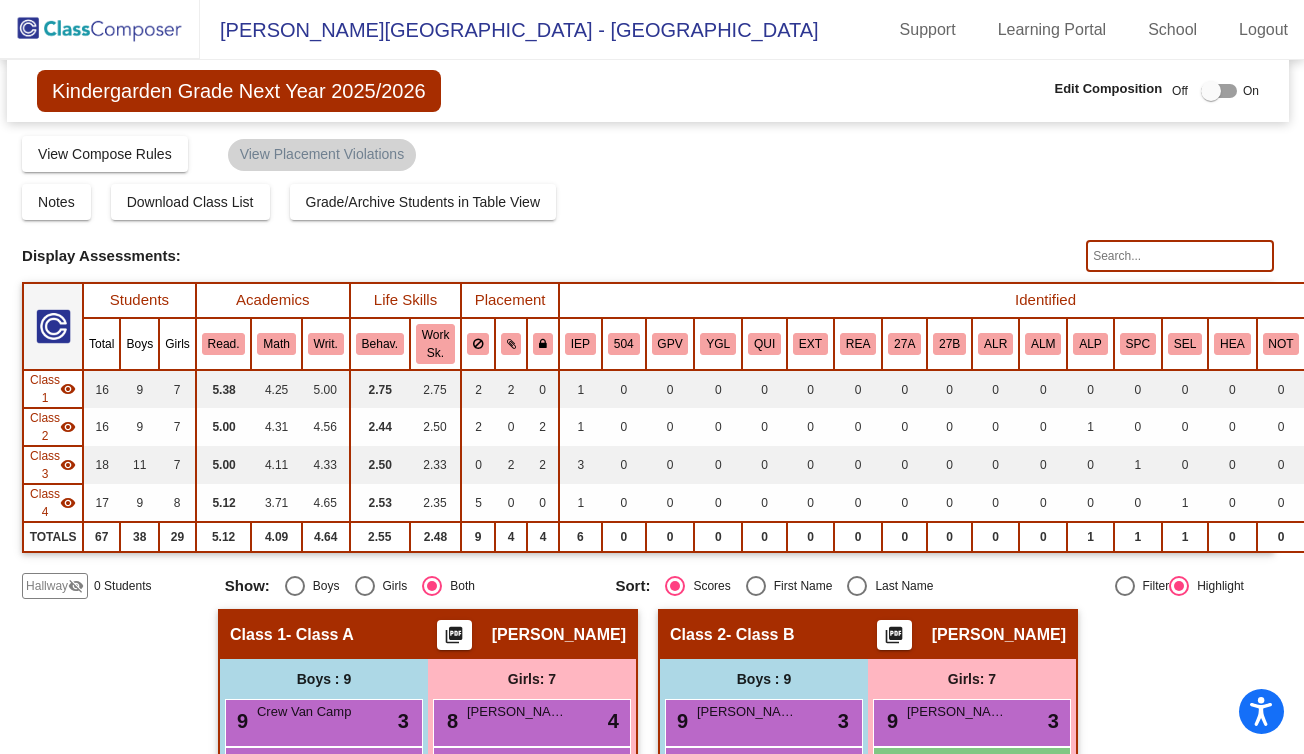 click 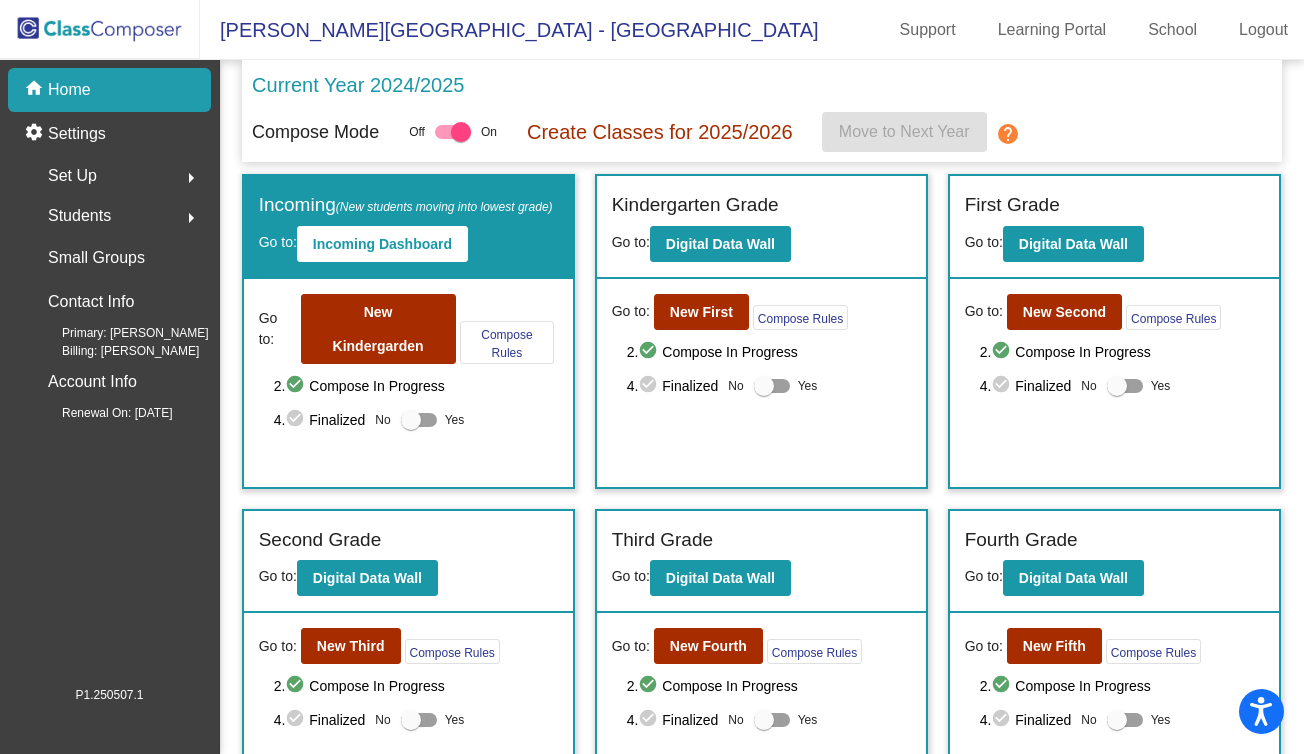 scroll, scrollTop: 0, scrollLeft: 0, axis: both 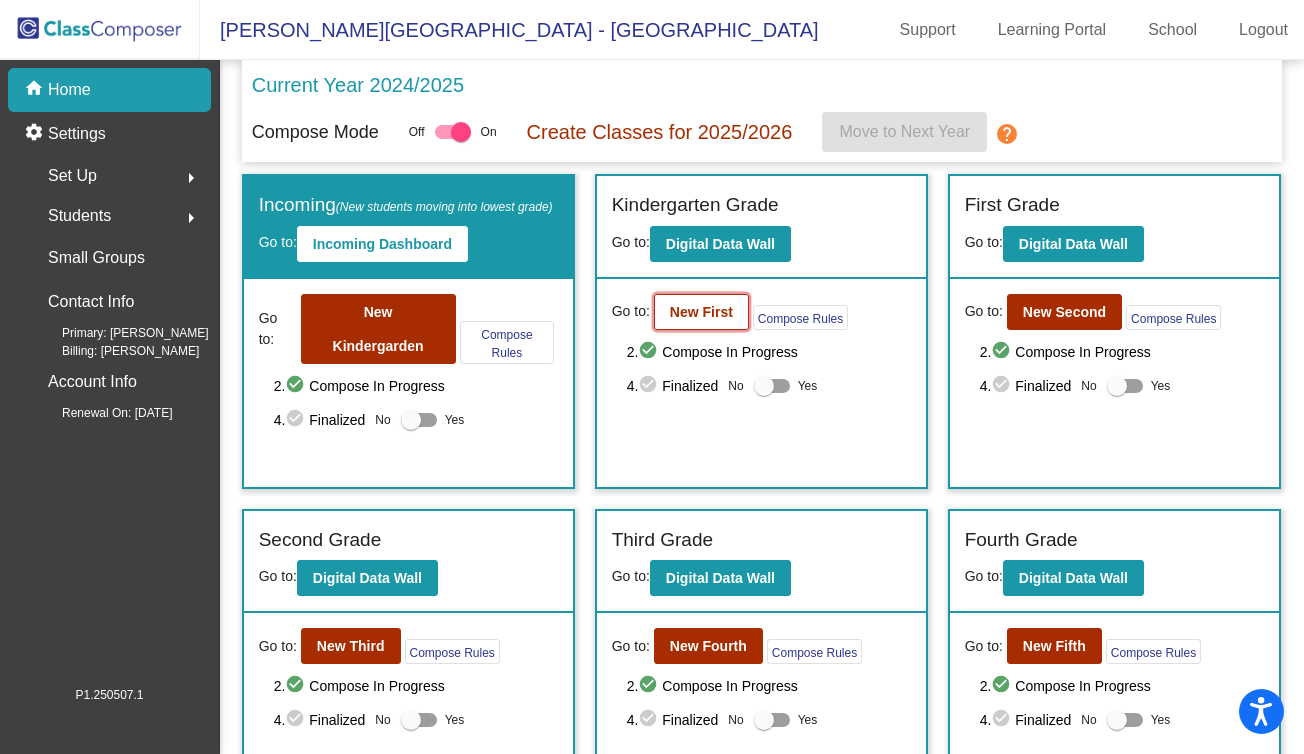 click on "New First" 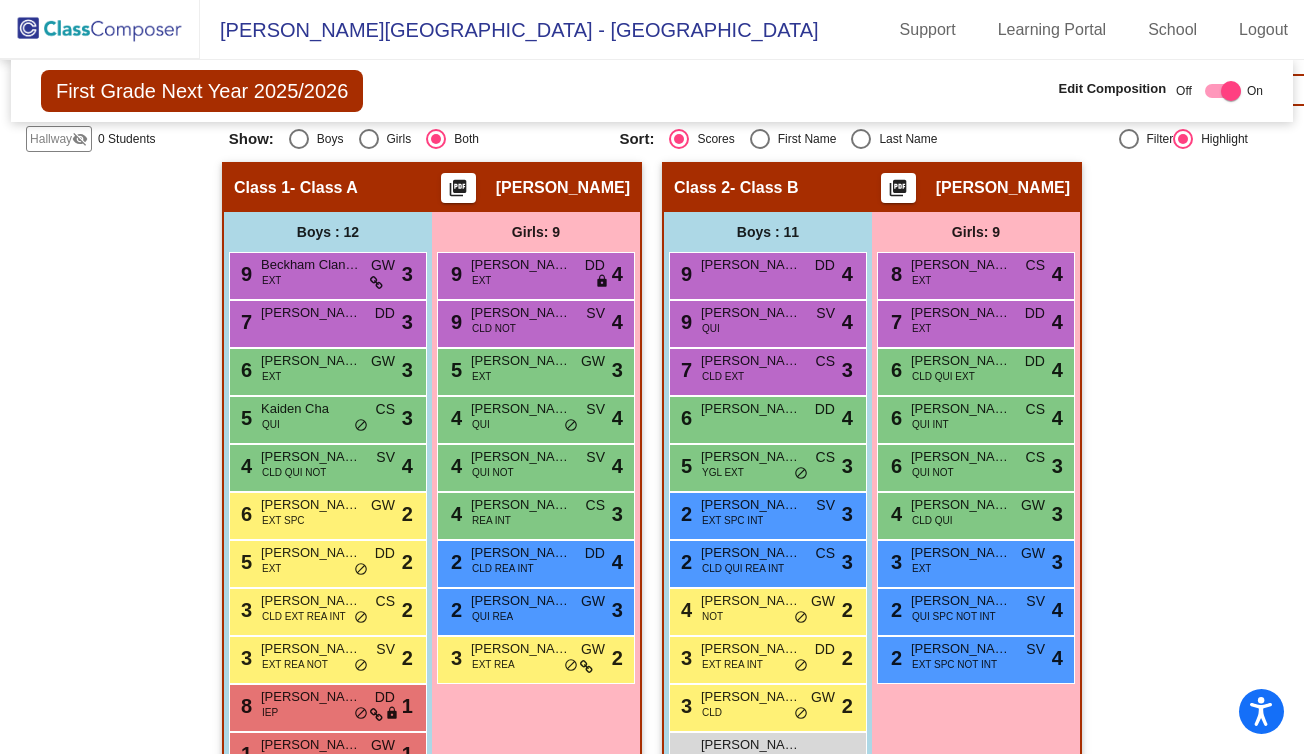 scroll, scrollTop: 449, scrollLeft: 0, axis: vertical 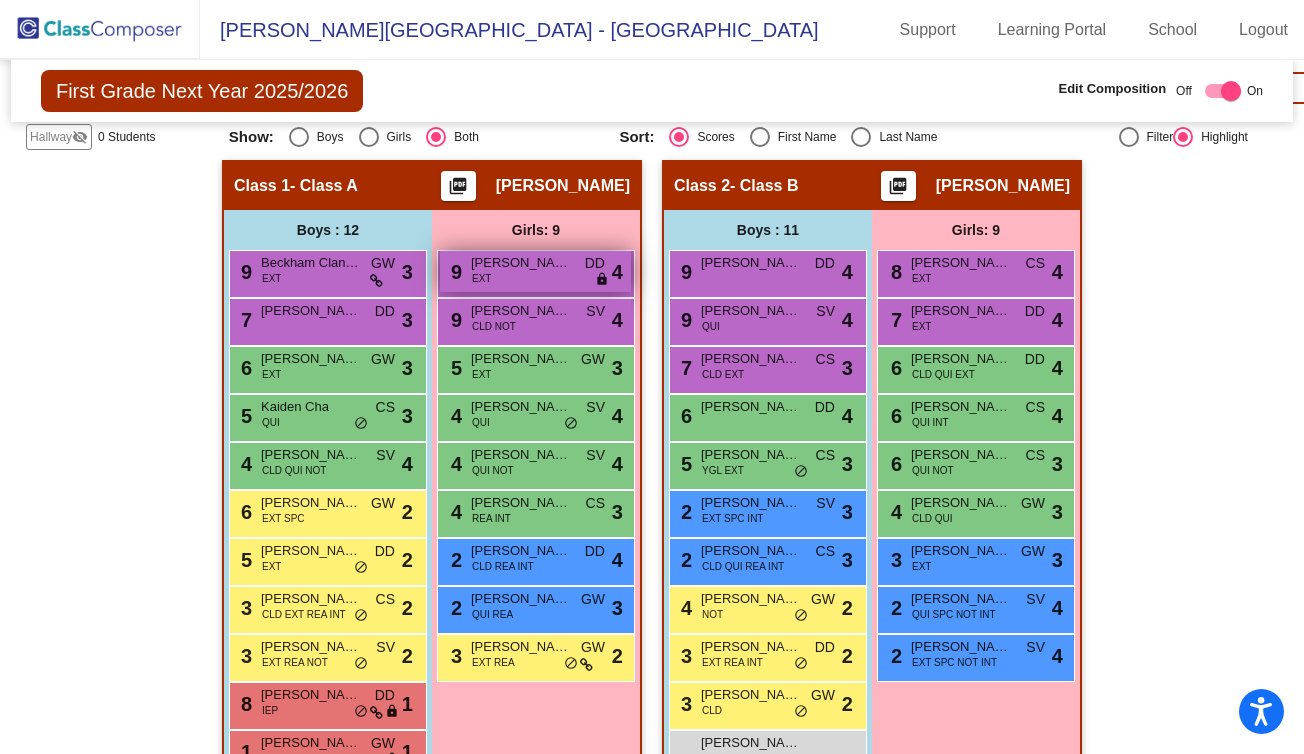 click on "9 Emma Kesler EXT DD lock do_not_disturb_alt 4" at bounding box center (535, 271) 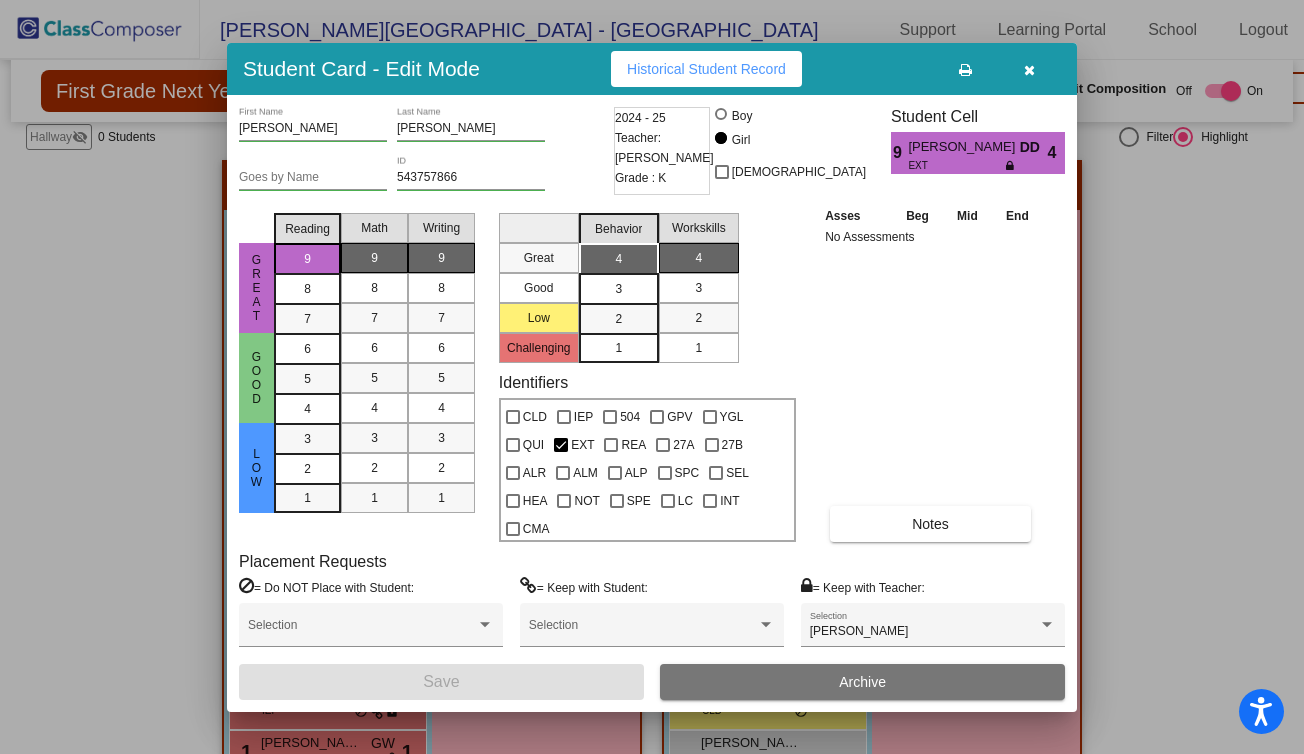 click at bounding box center (1029, 69) 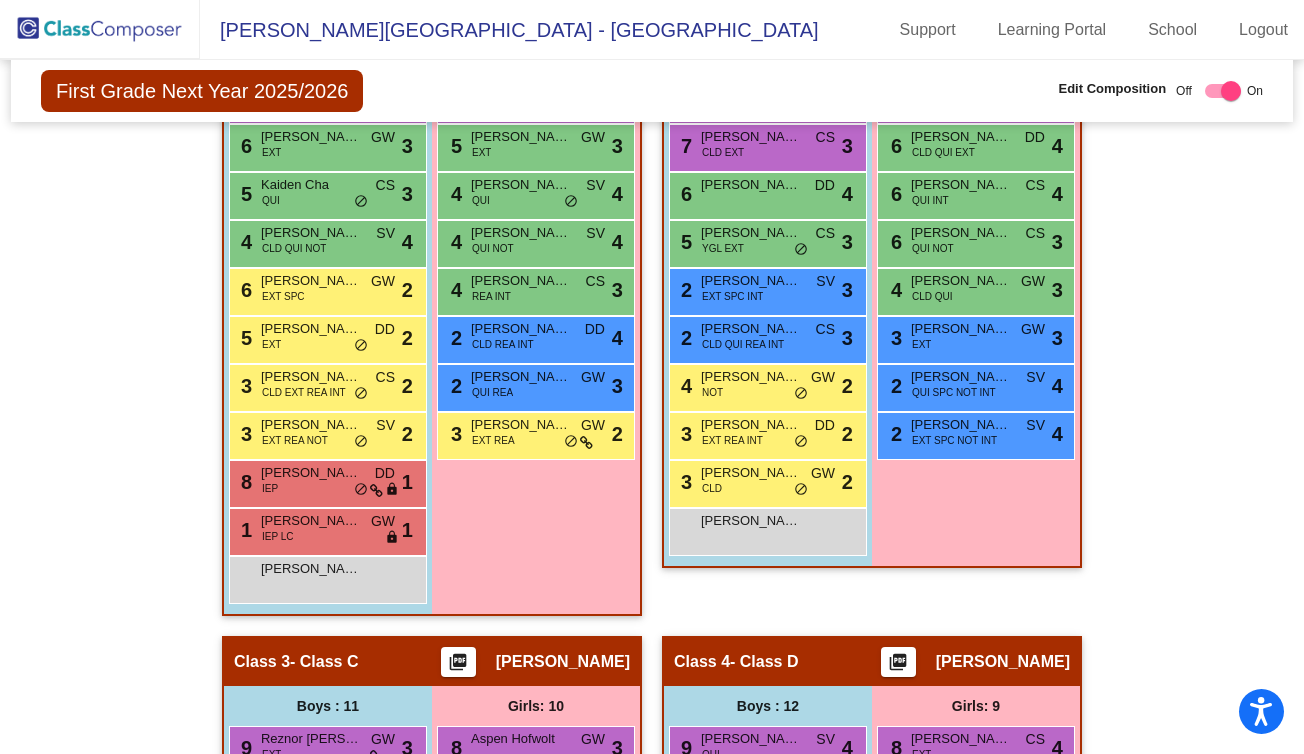 scroll, scrollTop: 696, scrollLeft: 0, axis: vertical 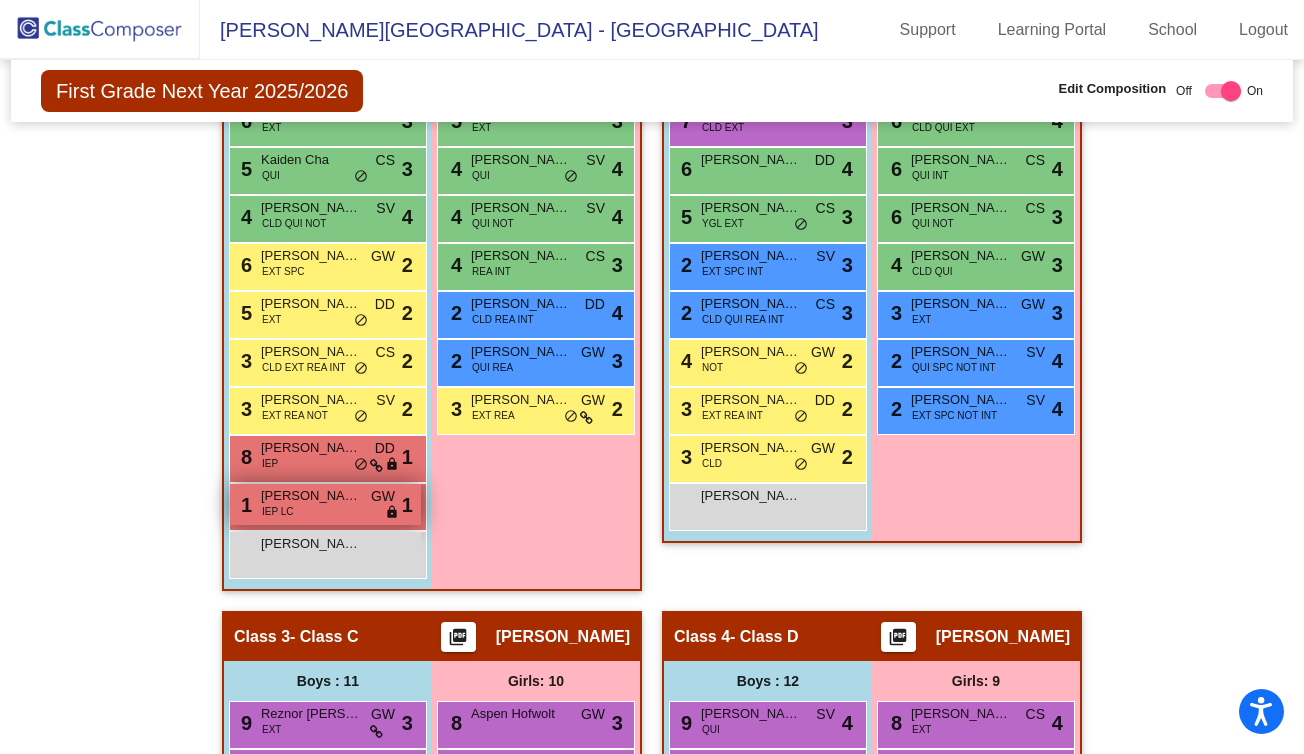 click on "Ali Aljaber" at bounding box center (311, 496) 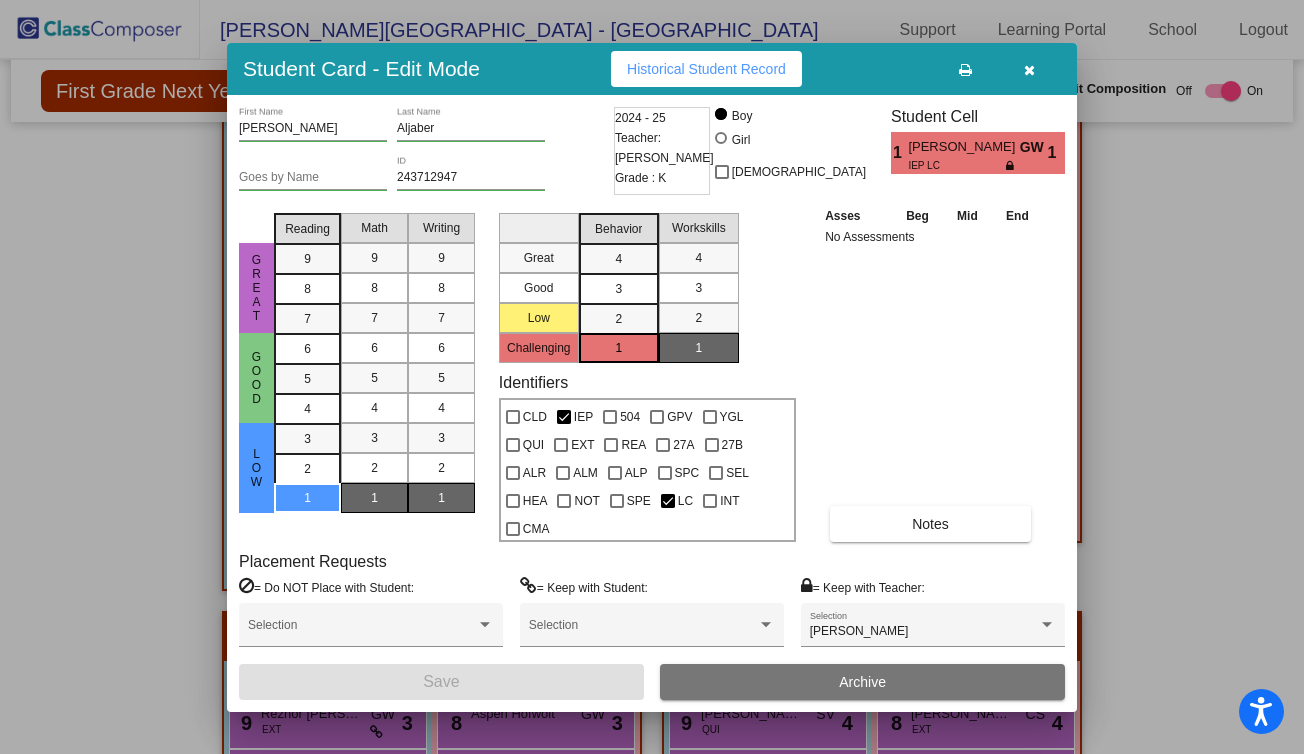 click at bounding box center [1029, 70] 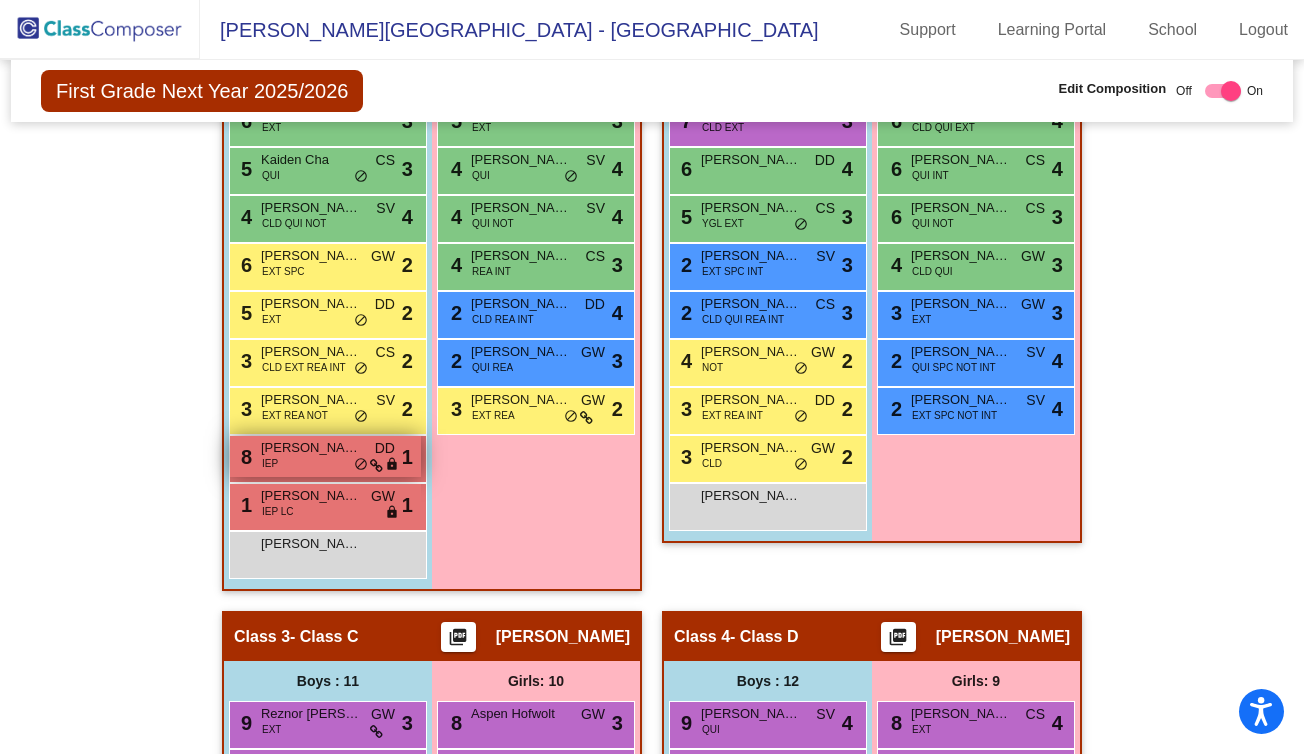 click on "Nolan Sutherland" at bounding box center (311, 448) 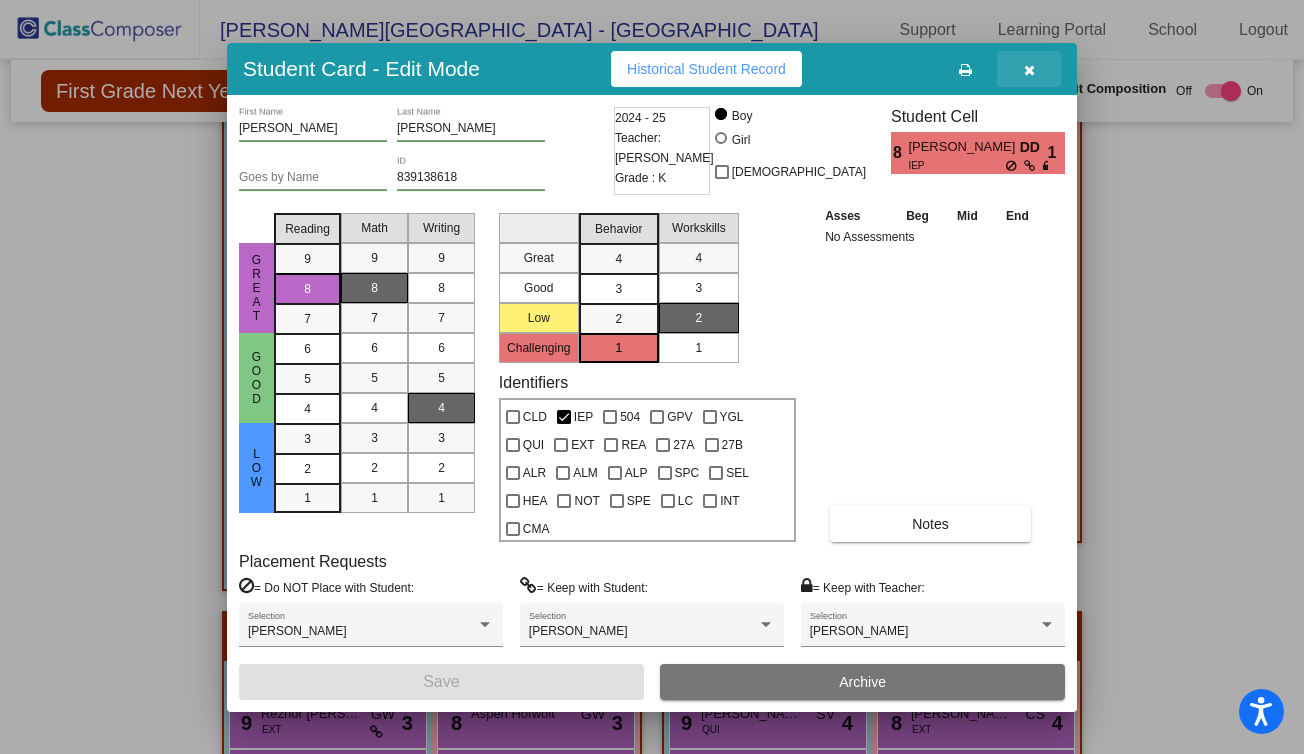 click at bounding box center [1029, 70] 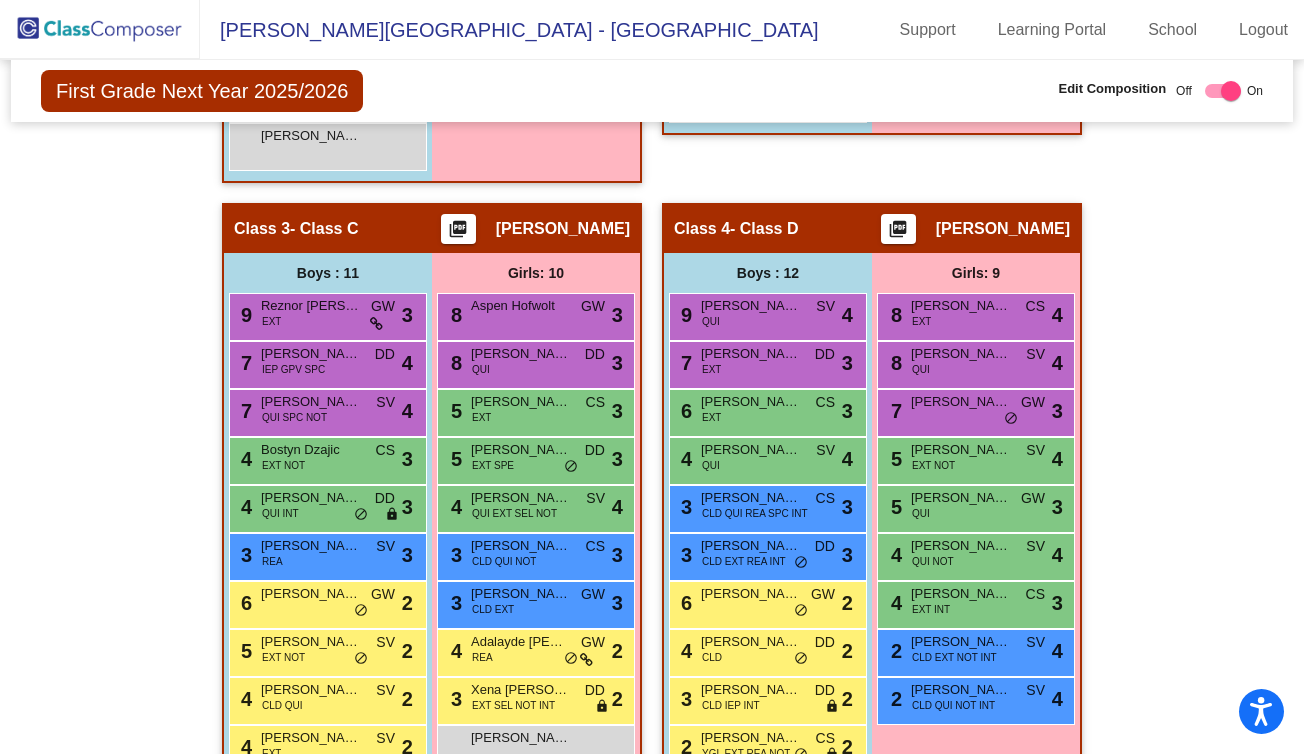 scroll, scrollTop: 1260, scrollLeft: 0, axis: vertical 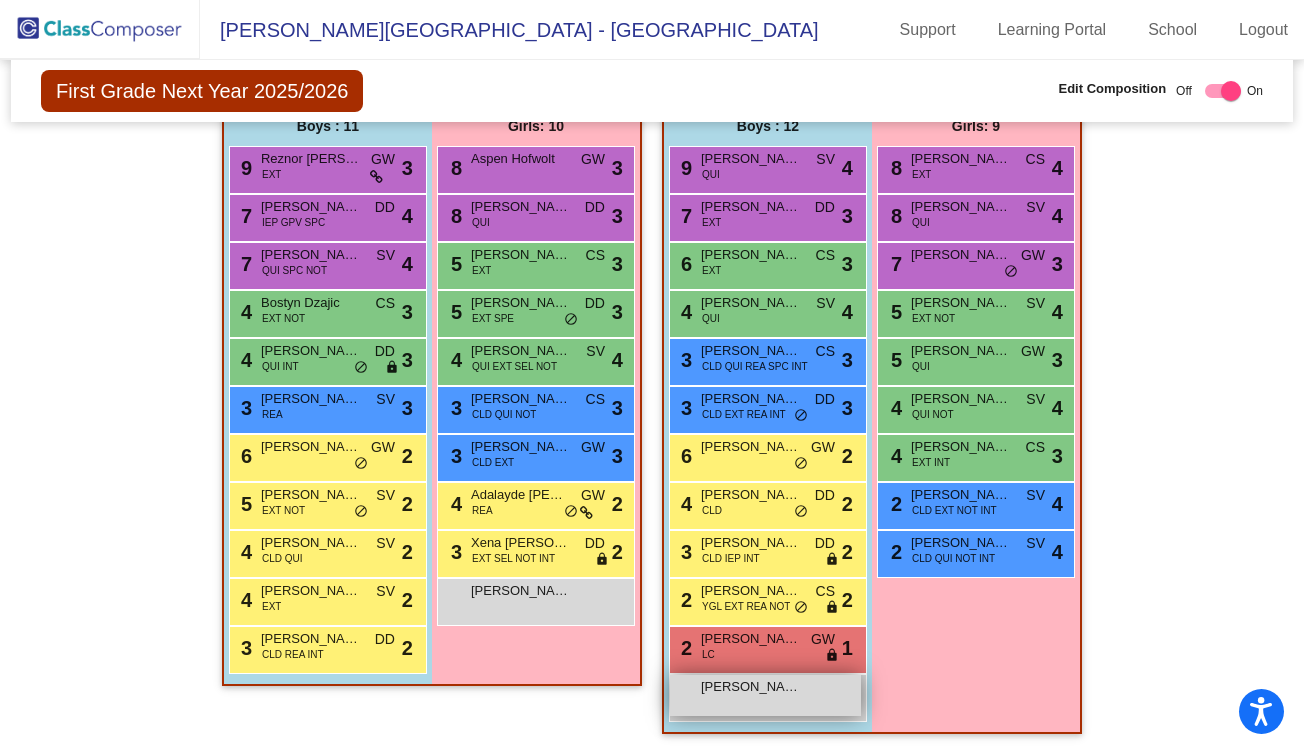 click on "Mason King lock do_not_disturb_alt" at bounding box center (765, 695) 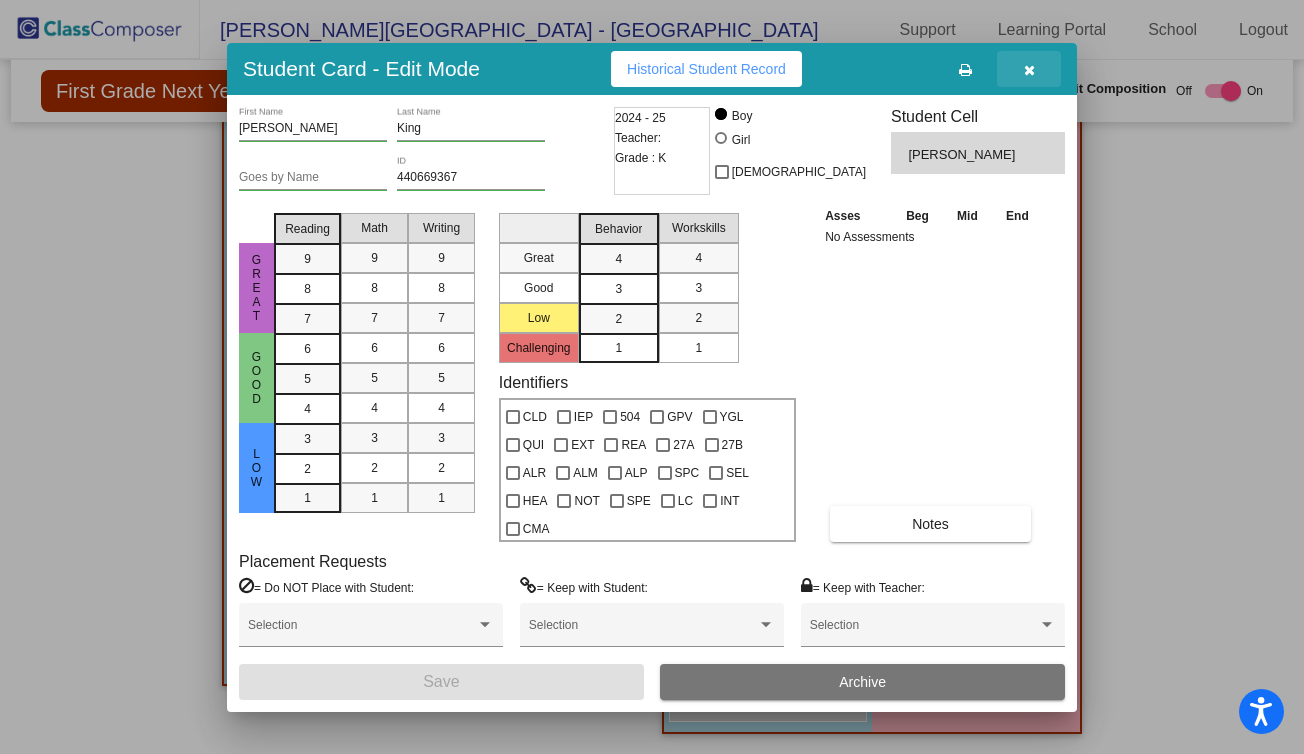 click at bounding box center [1029, 69] 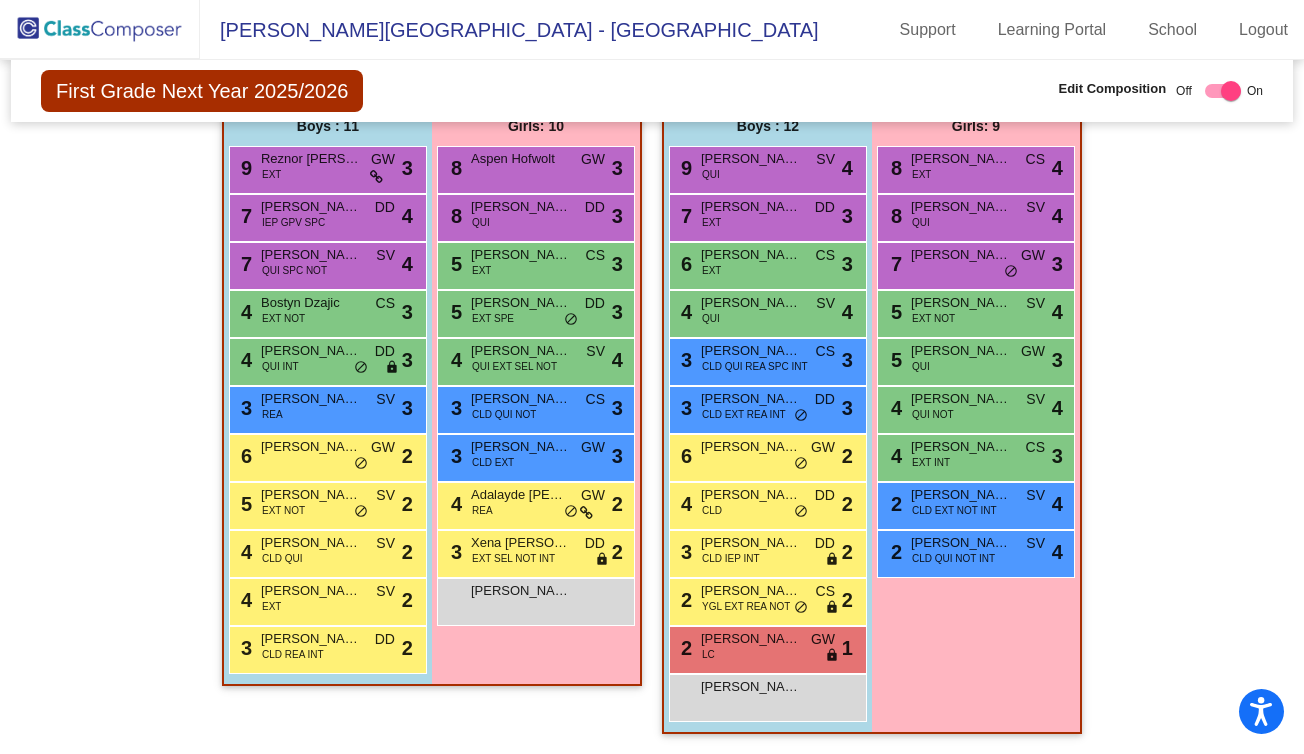click 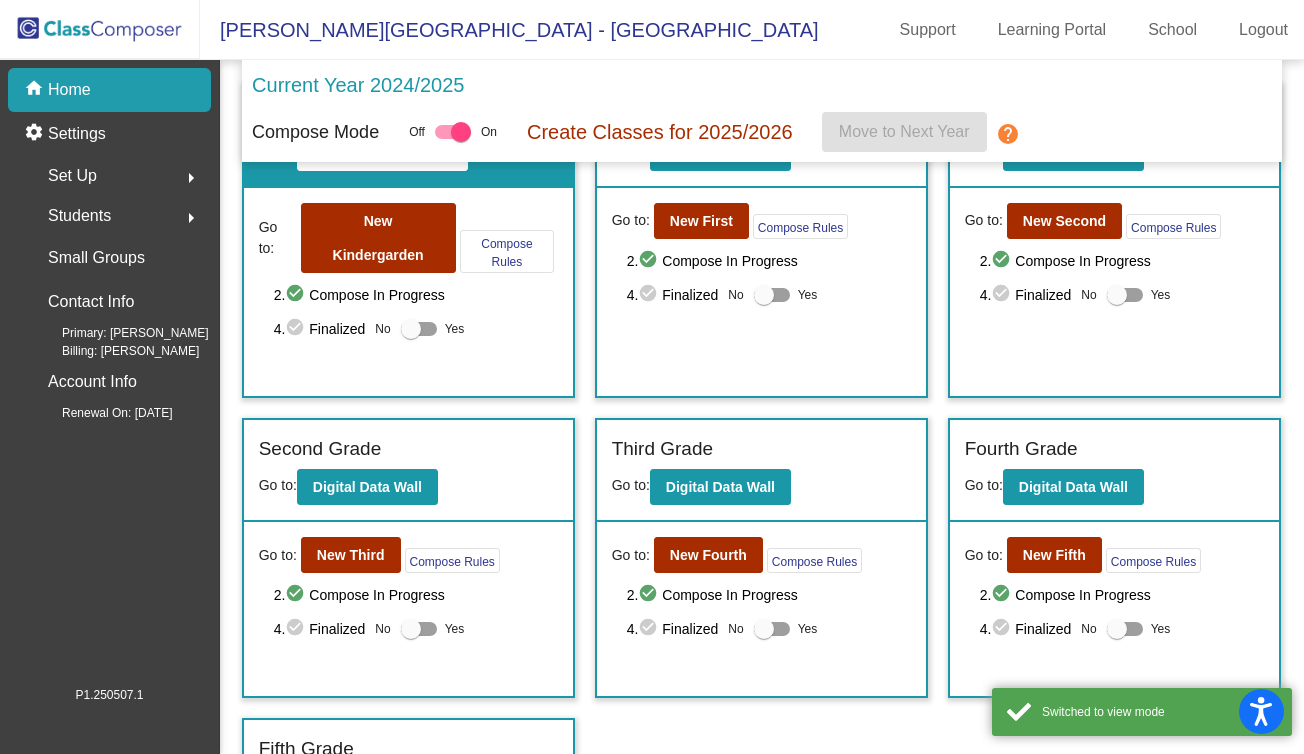 scroll, scrollTop: 191, scrollLeft: 0, axis: vertical 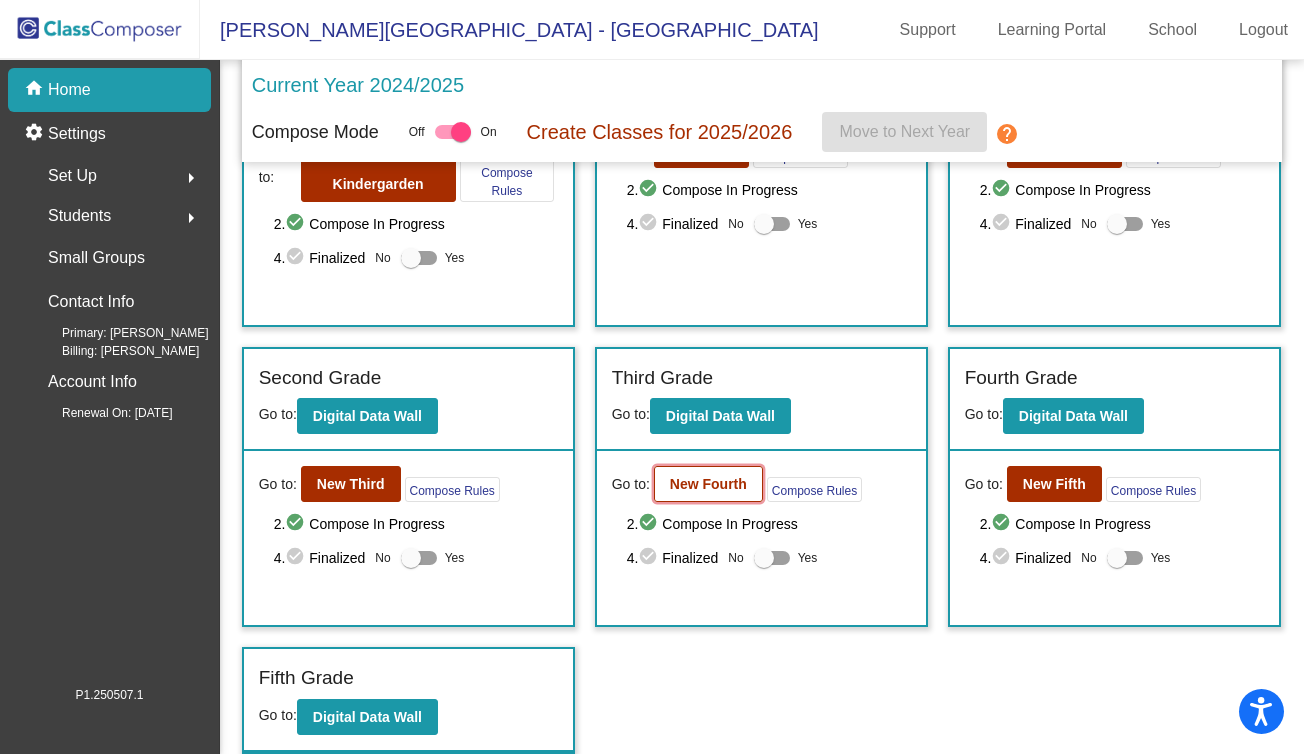 click on "New Fourth" 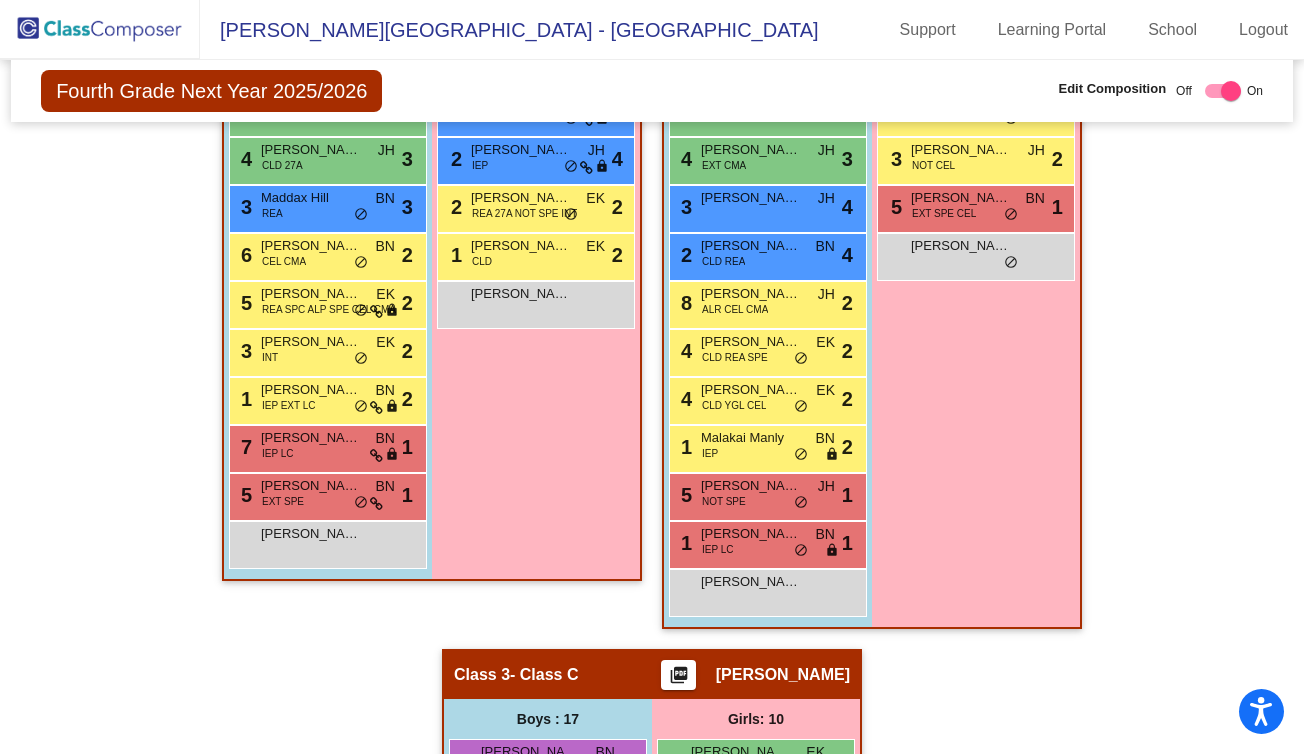 scroll, scrollTop: 906, scrollLeft: 0, axis: vertical 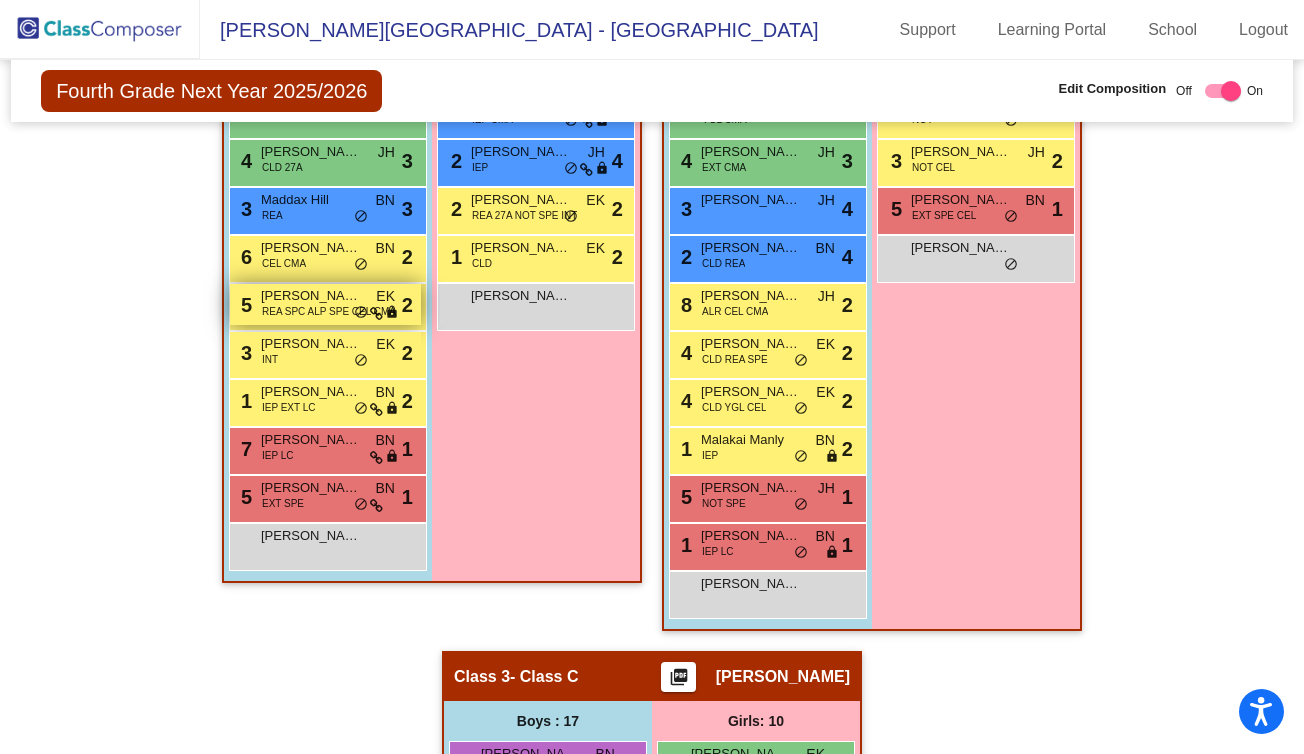 click on "Edison Perez Payne" at bounding box center [311, 296] 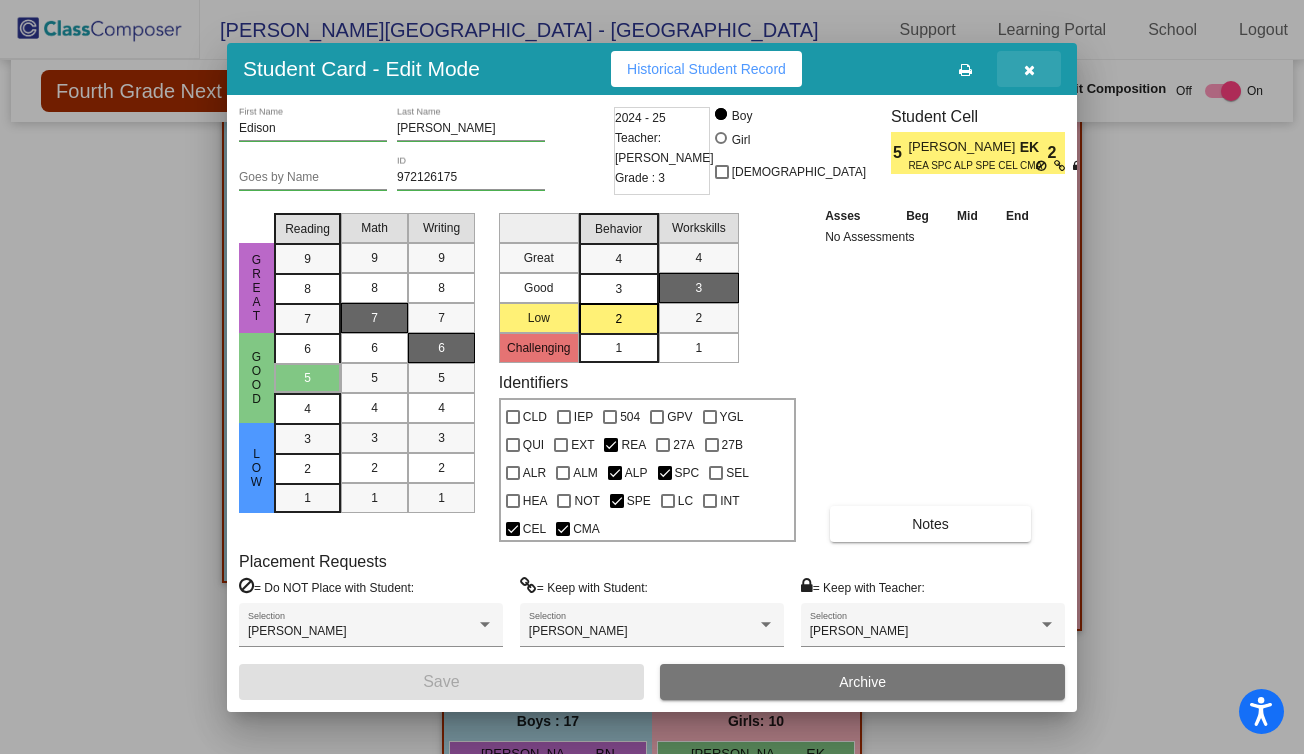 click at bounding box center (1029, 70) 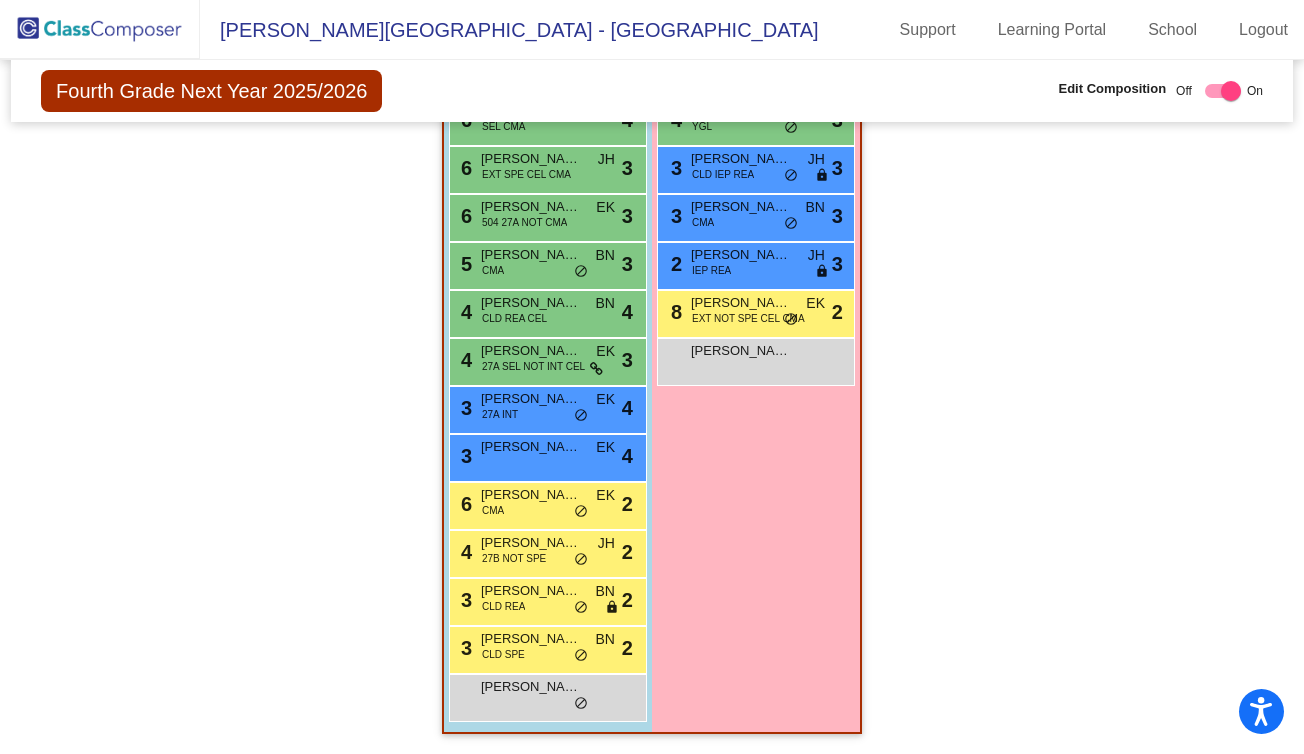 scroll, scrollTop: 1738, scrollLeft: 0, axis: vertical 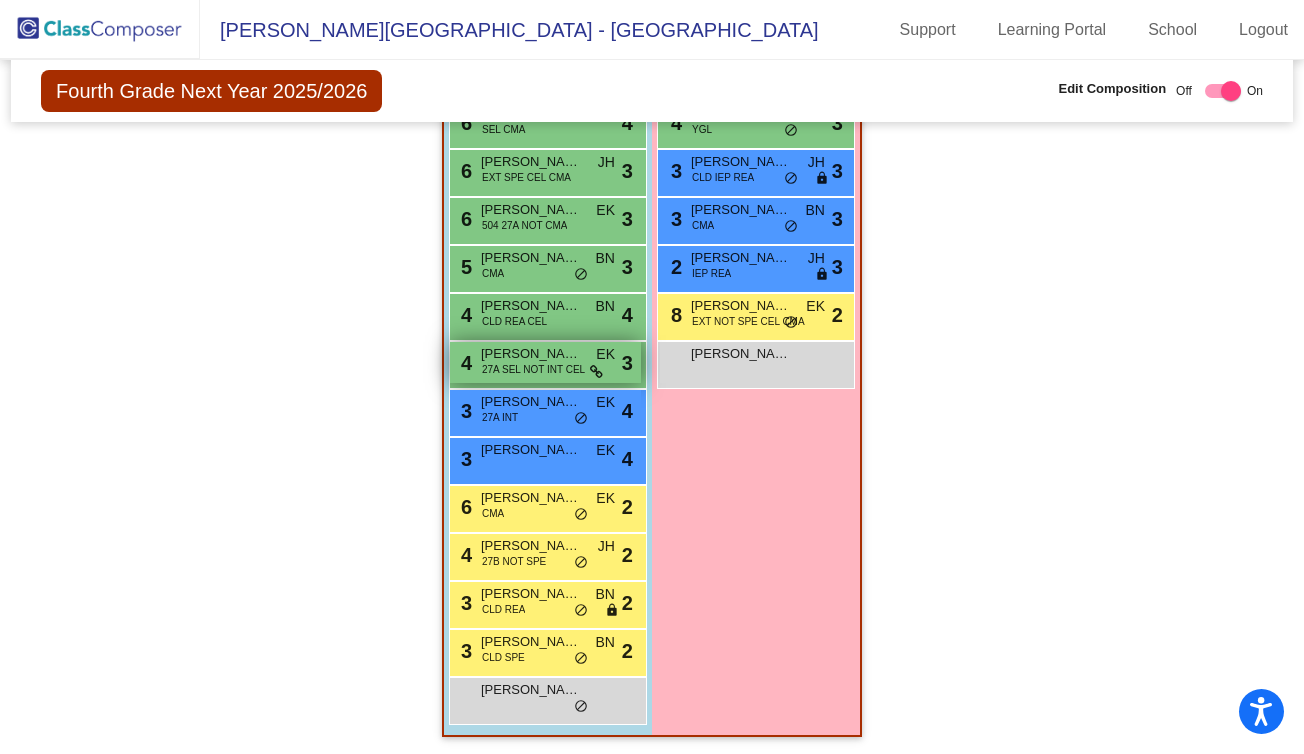 click on "27A SEL NOT INT CEL" at bounding box center [533, 369] 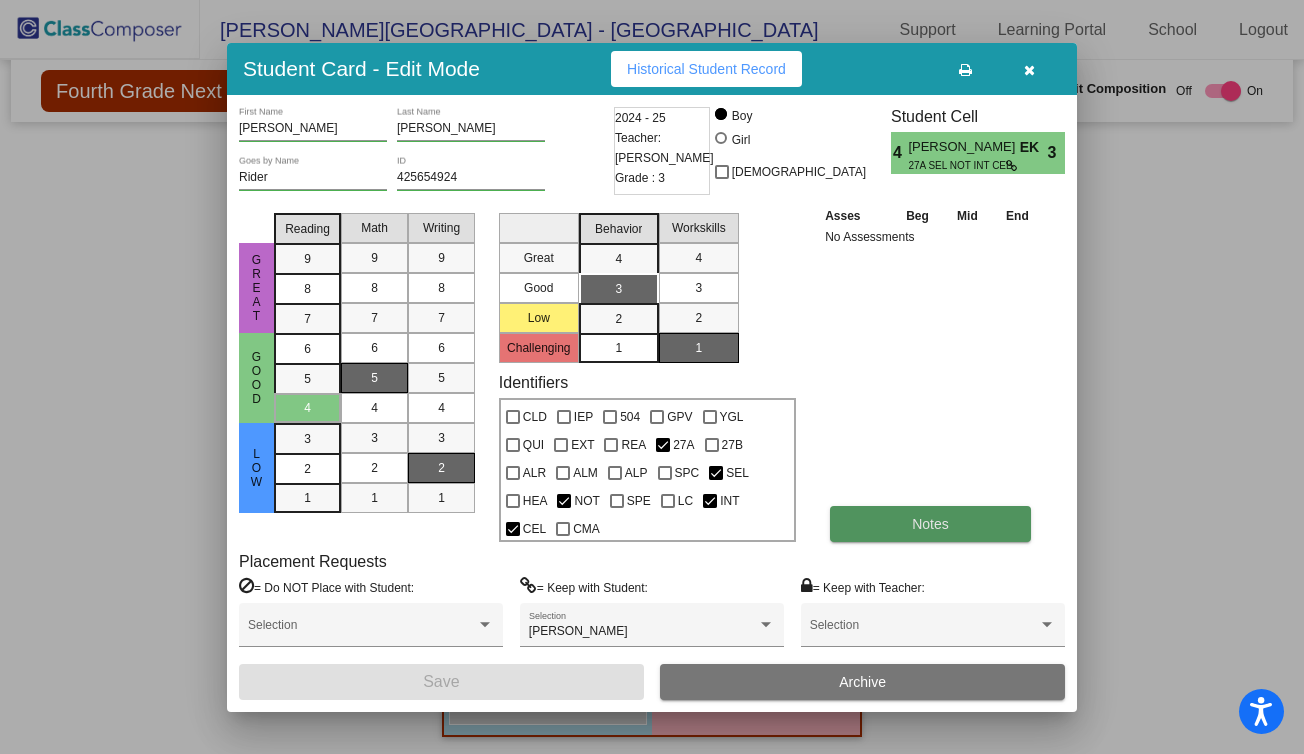 click on "Notes" at bounding box center [930, 524] 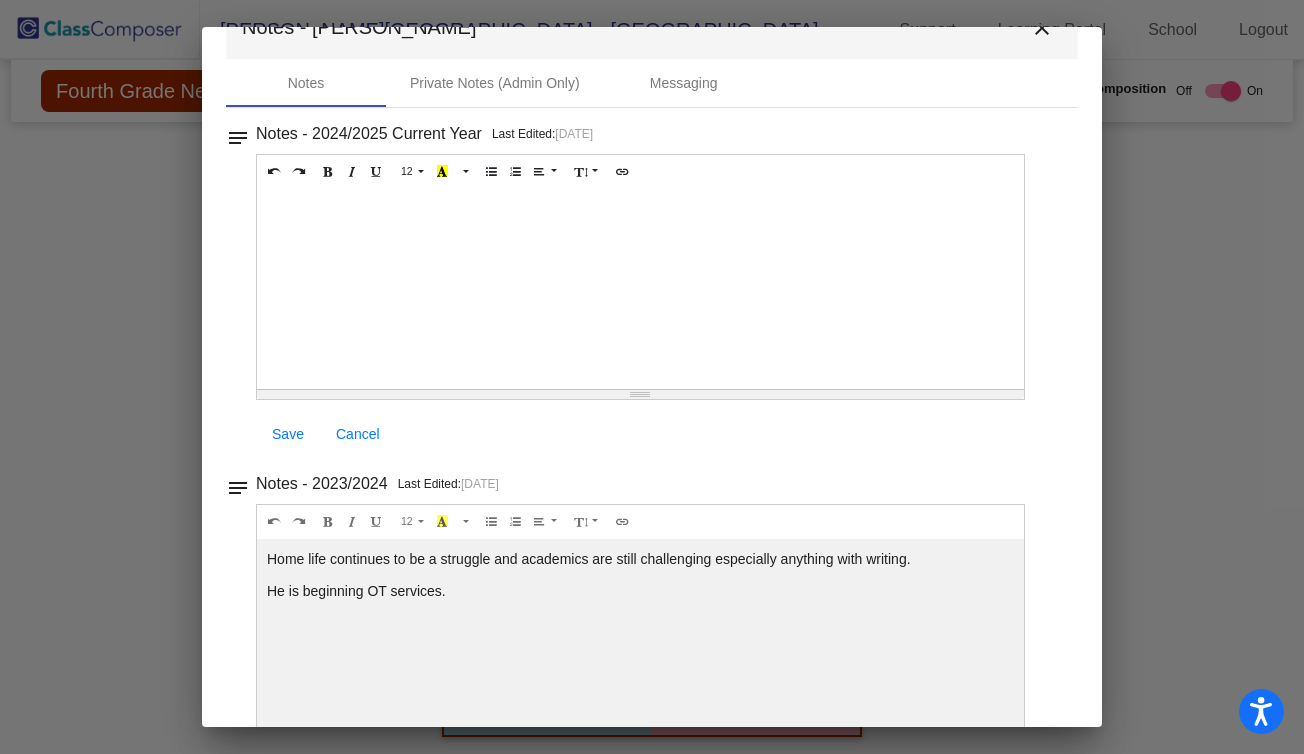 scroll, scrollTop: 0, scrollLeft: 0, axis: both 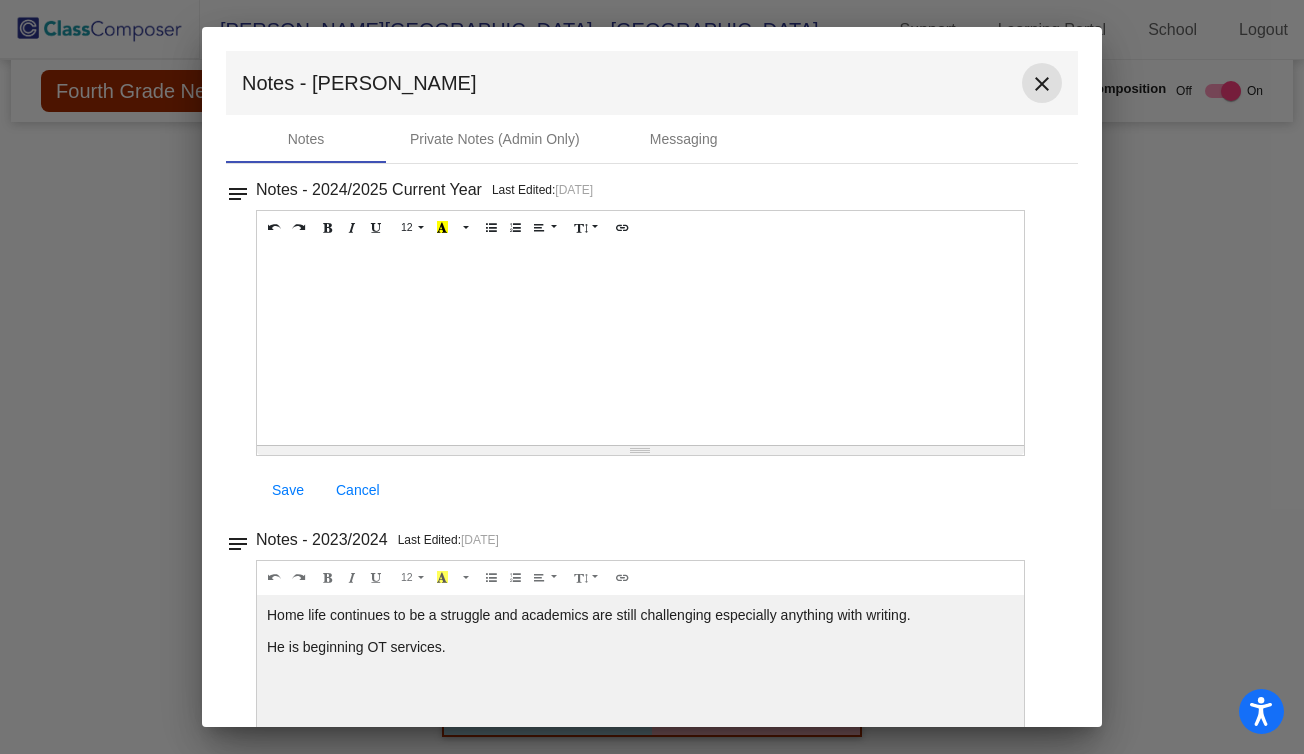 click on "close" at bounding box center [1042, 84] 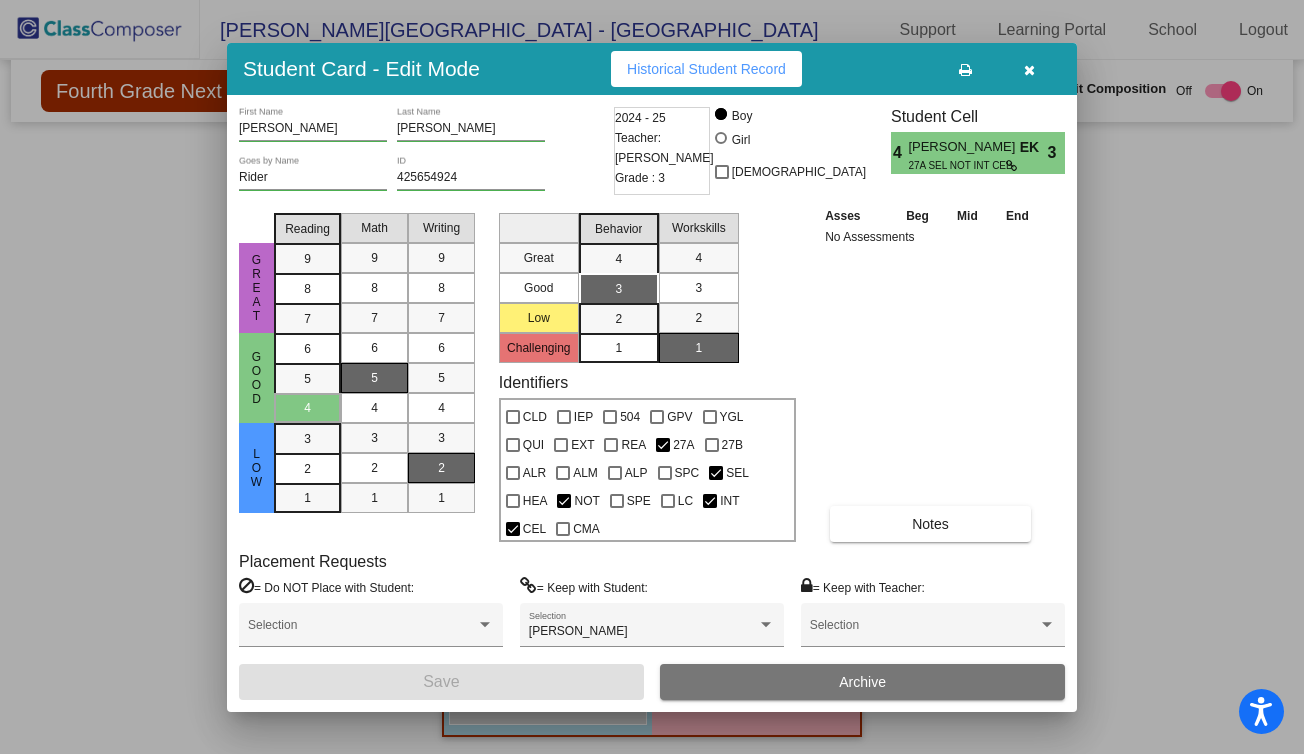 click at bounding box center (1029, 70) 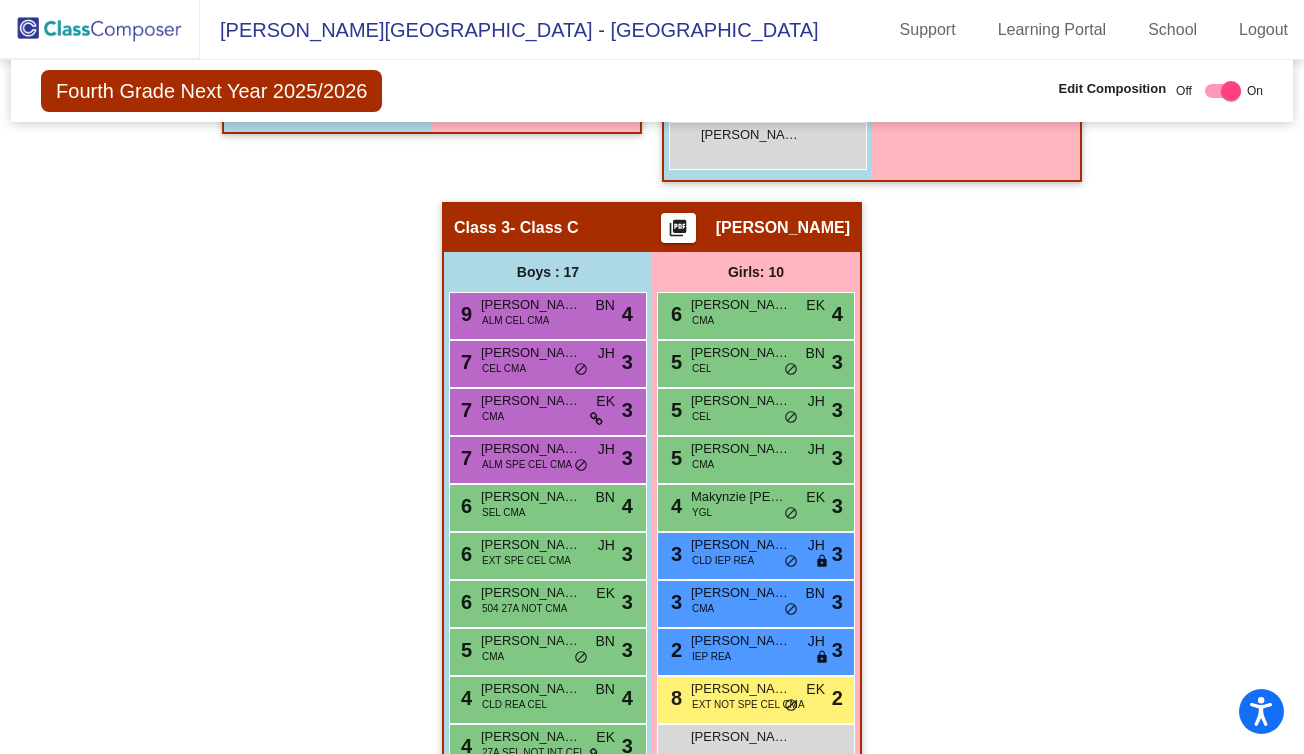 scroll, scrollTop: 1374, scrollLeft: 0, axis: vertical 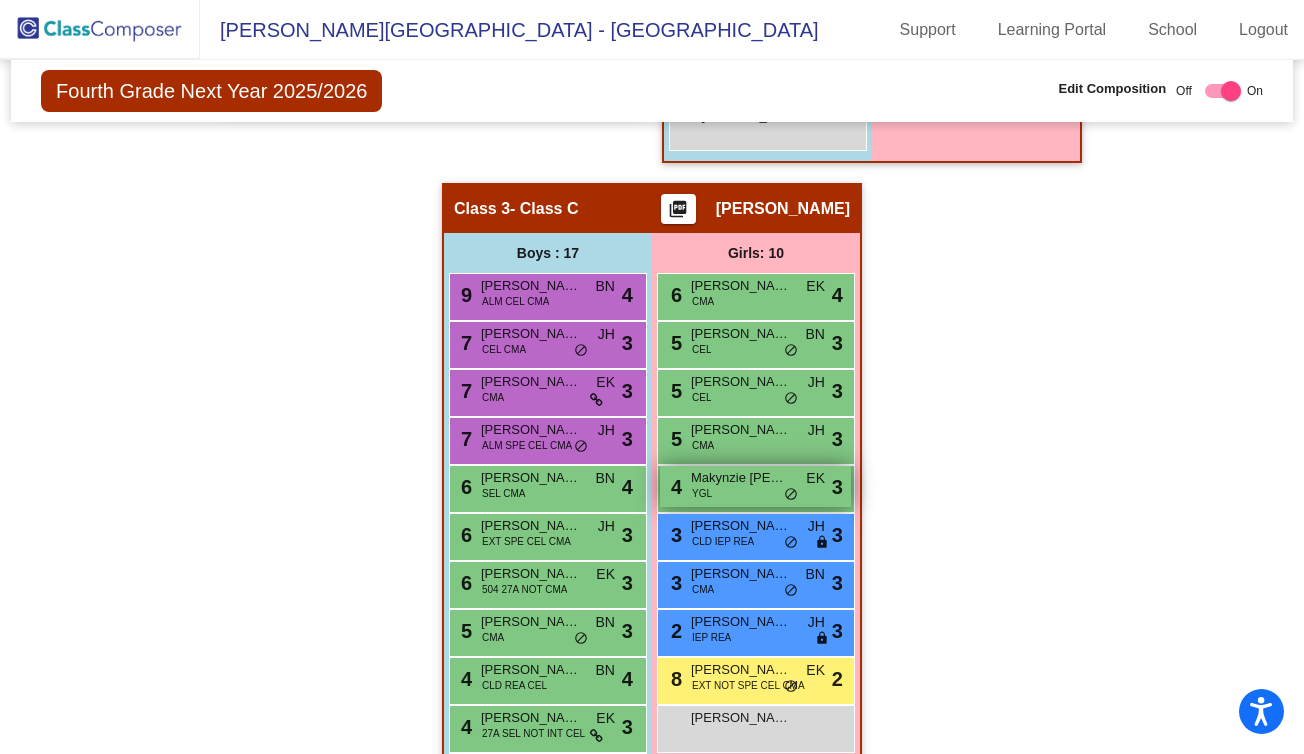 click on "4 Makynzie Donner YGL EK lock do_not_disturb_alt 3" at bounding box center (755, 486) 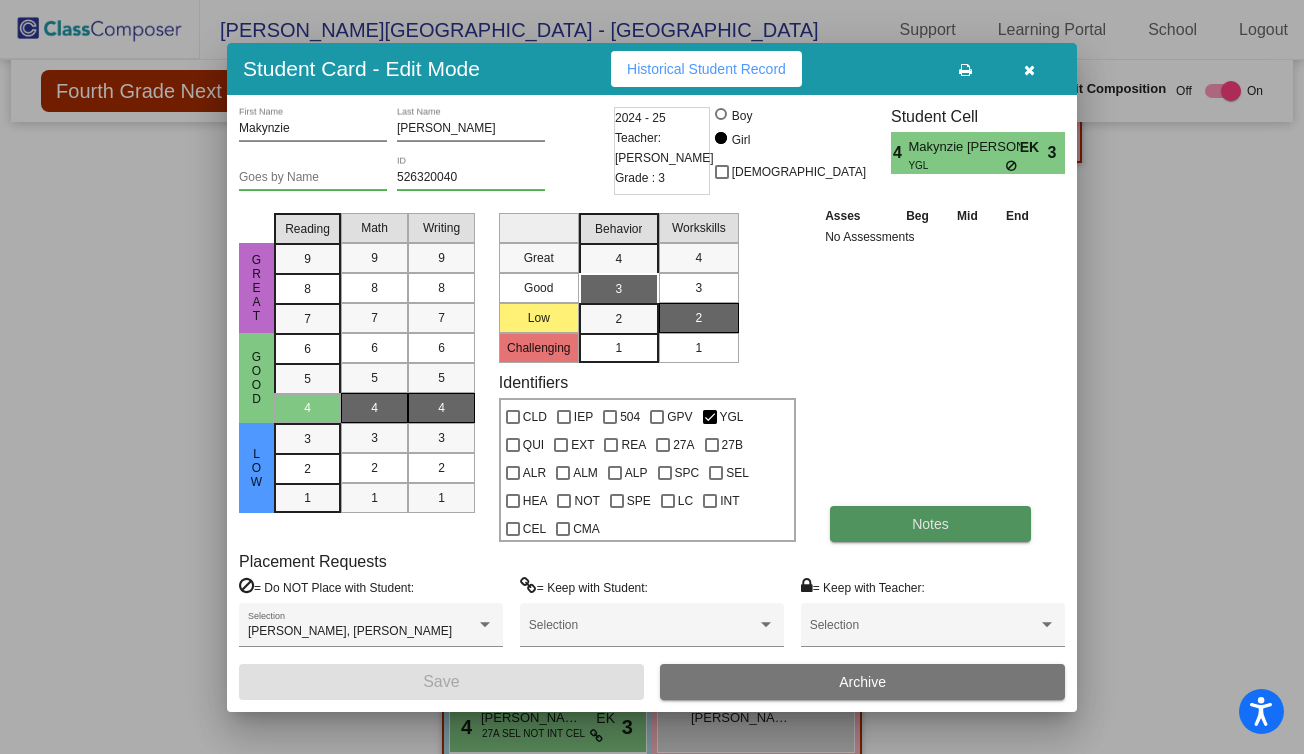 click on "Notes" at bounding box center [930, 524] 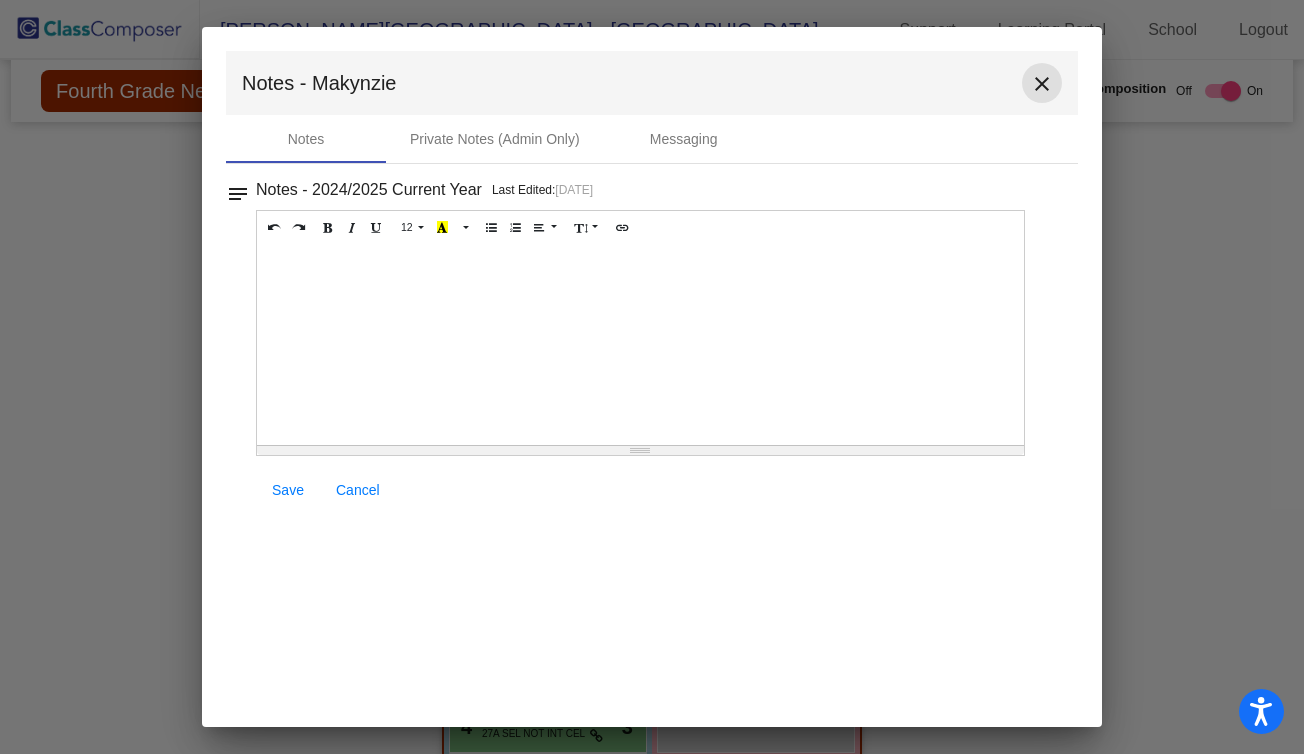 click on "close" at bounding box center [1042, 84] 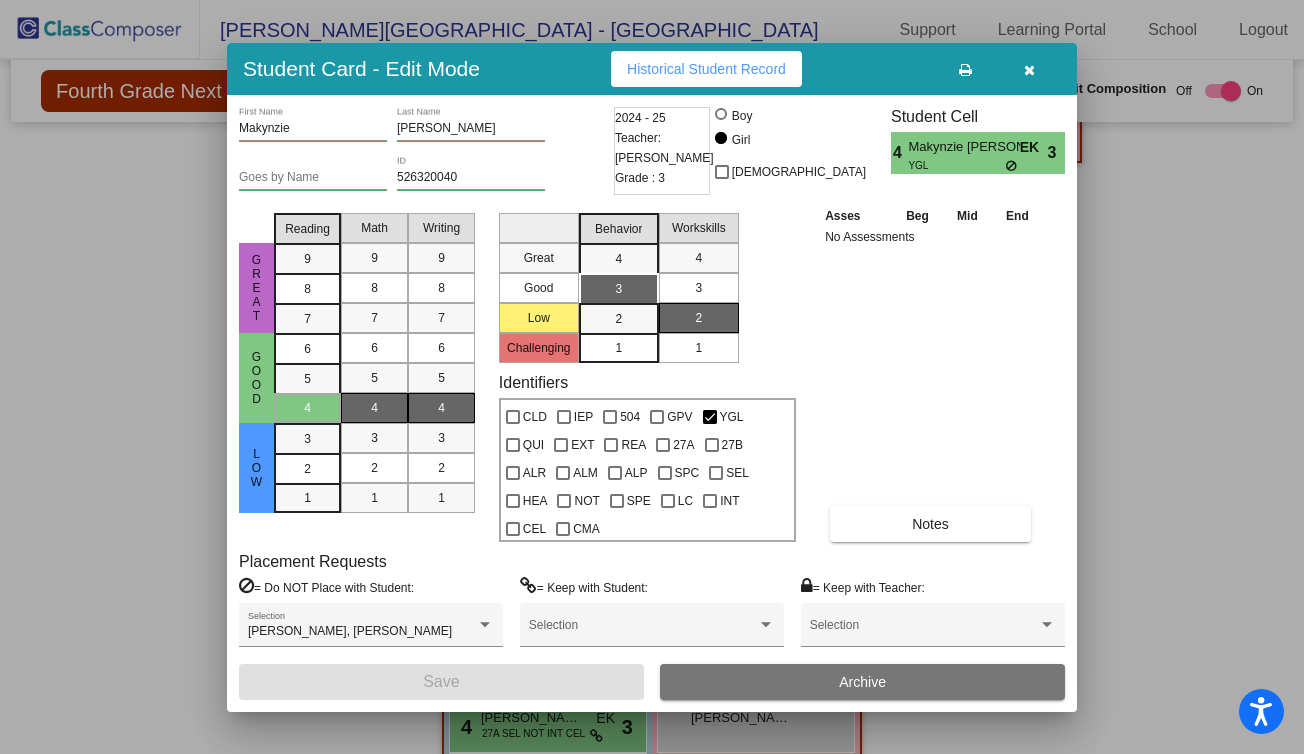 click at bounding box center [1029, 70] 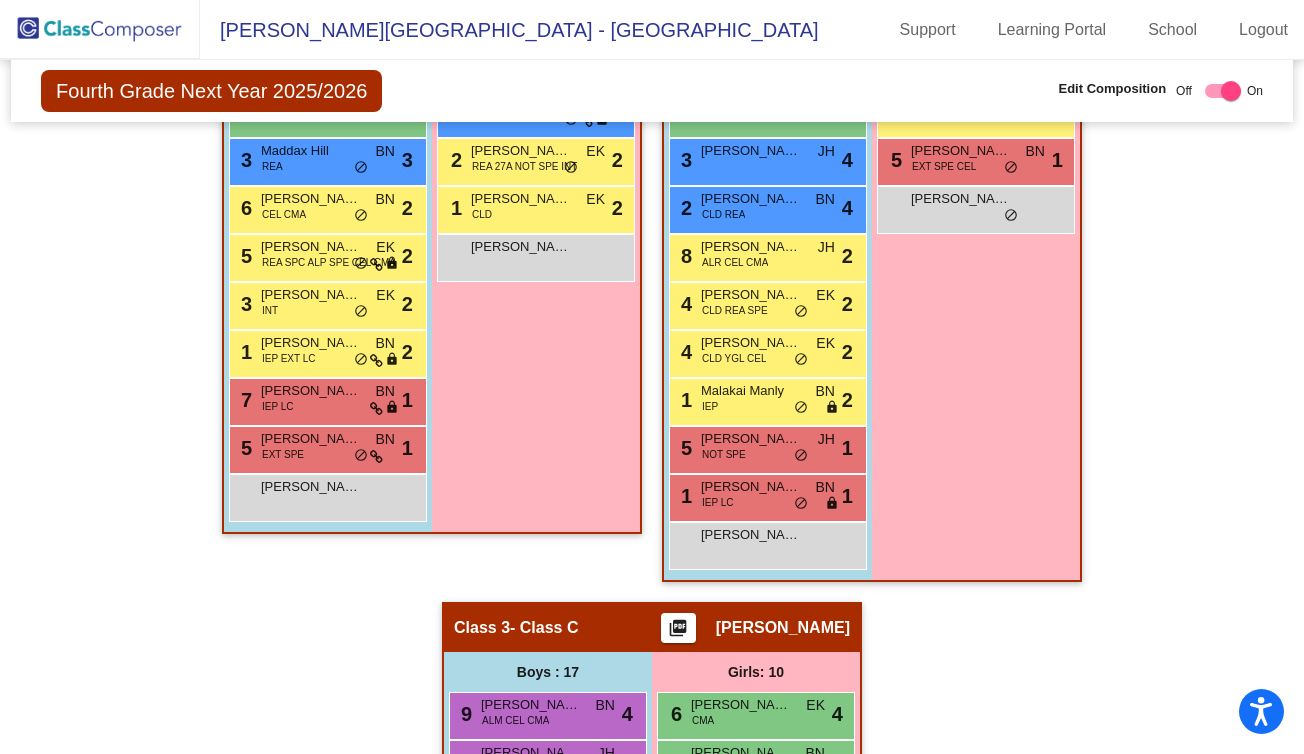 scroll, scrollTop: 953, scrollLeft: 0, axis: vertical 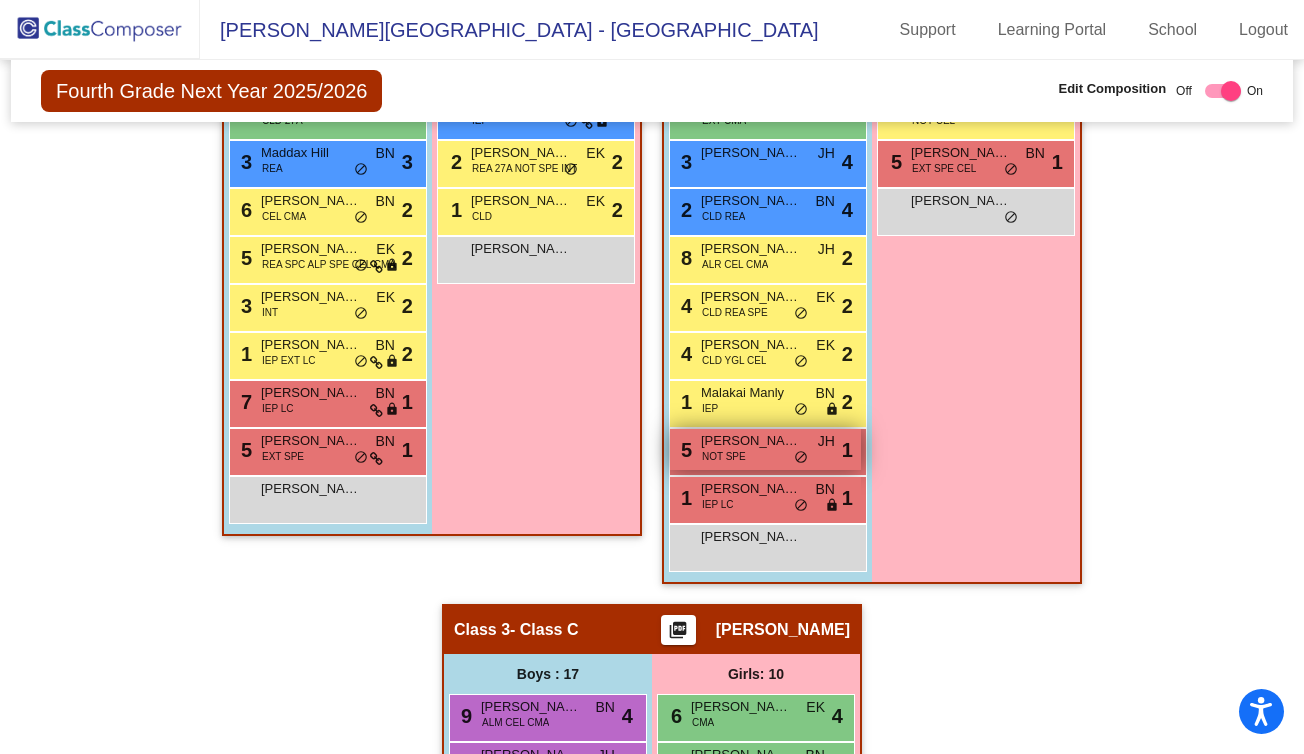 click on "NOT SPE" at bounding box center (724, 456) 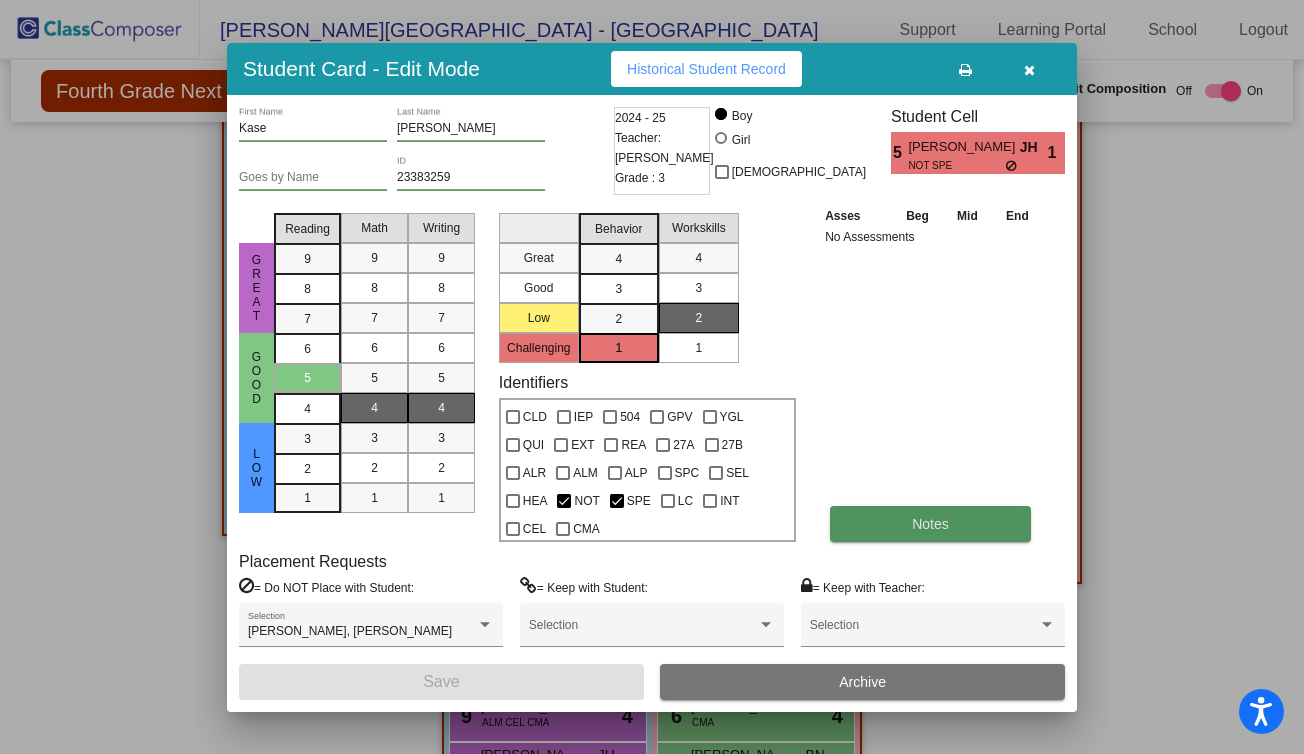 click on "Notes" at bounding box center [930, 524] 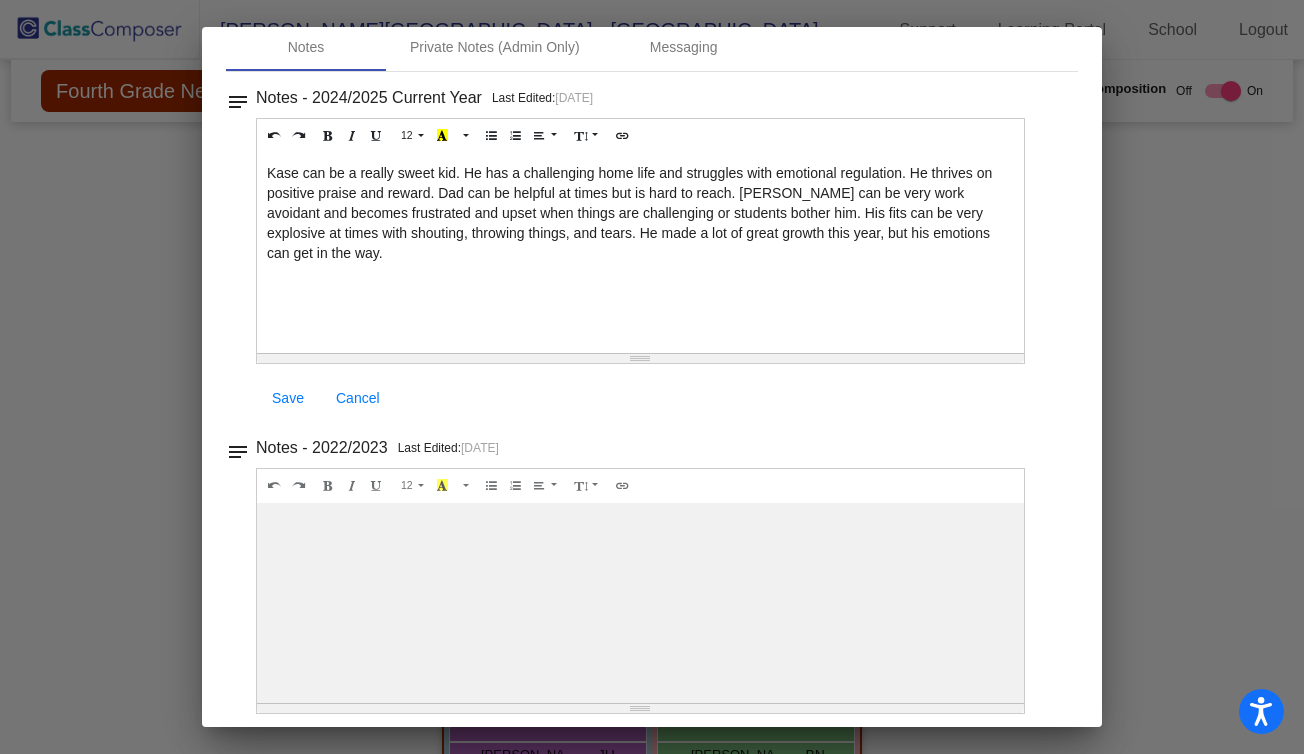 scroll, scrollTop: 0, scrollLeft: 0, axis: both 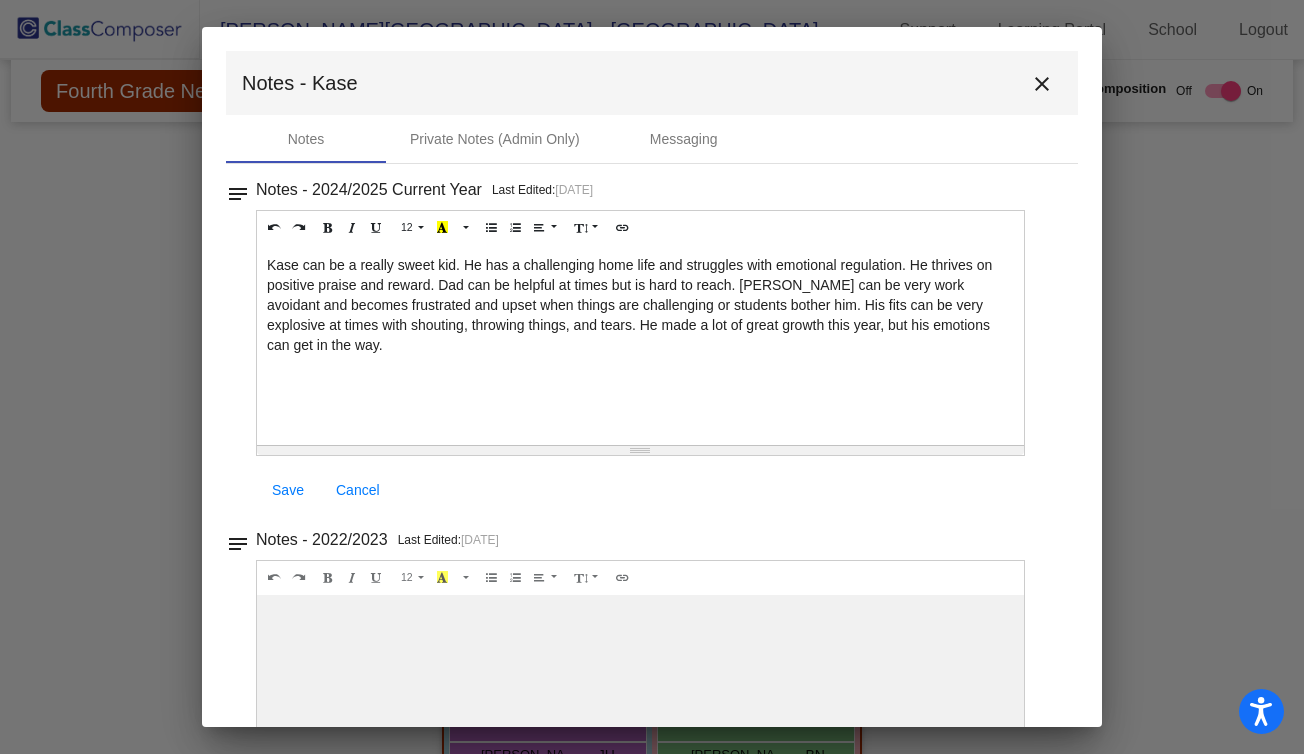 click on "close" at bounding box center (1042, 84) 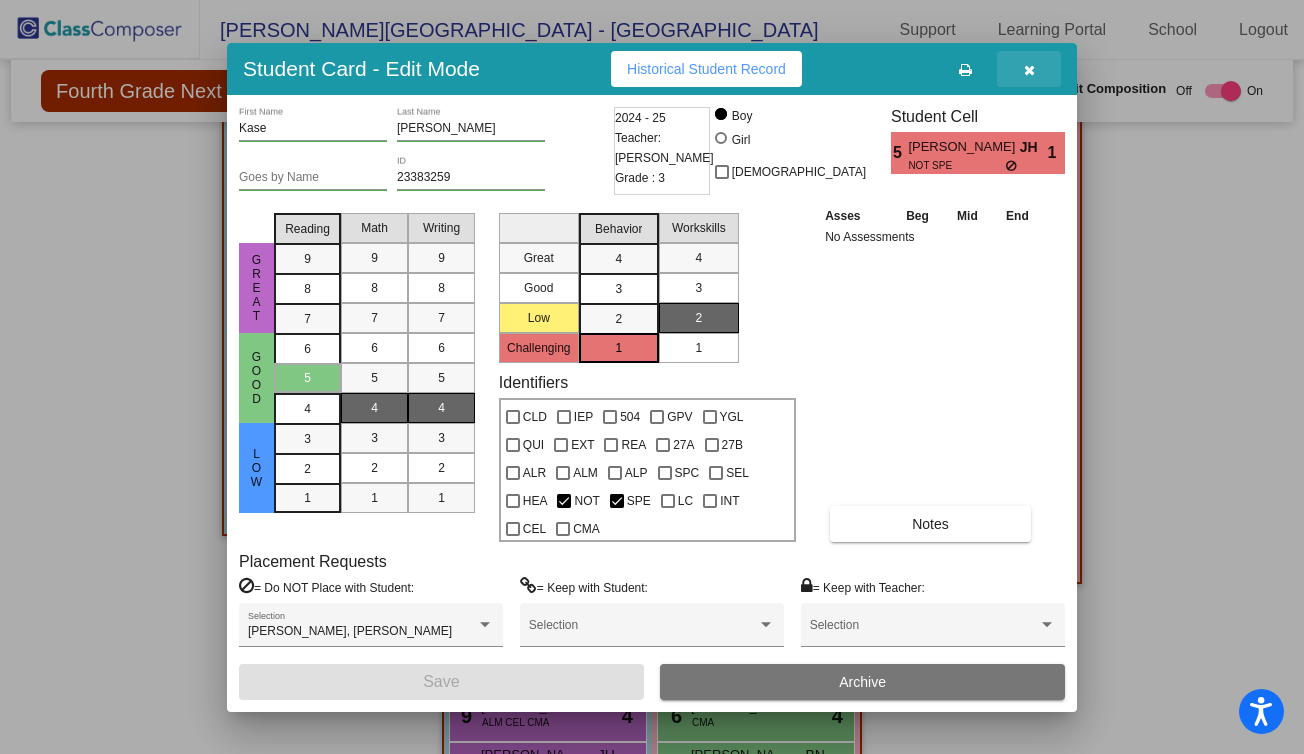 click at bounding box center (1029, 70) 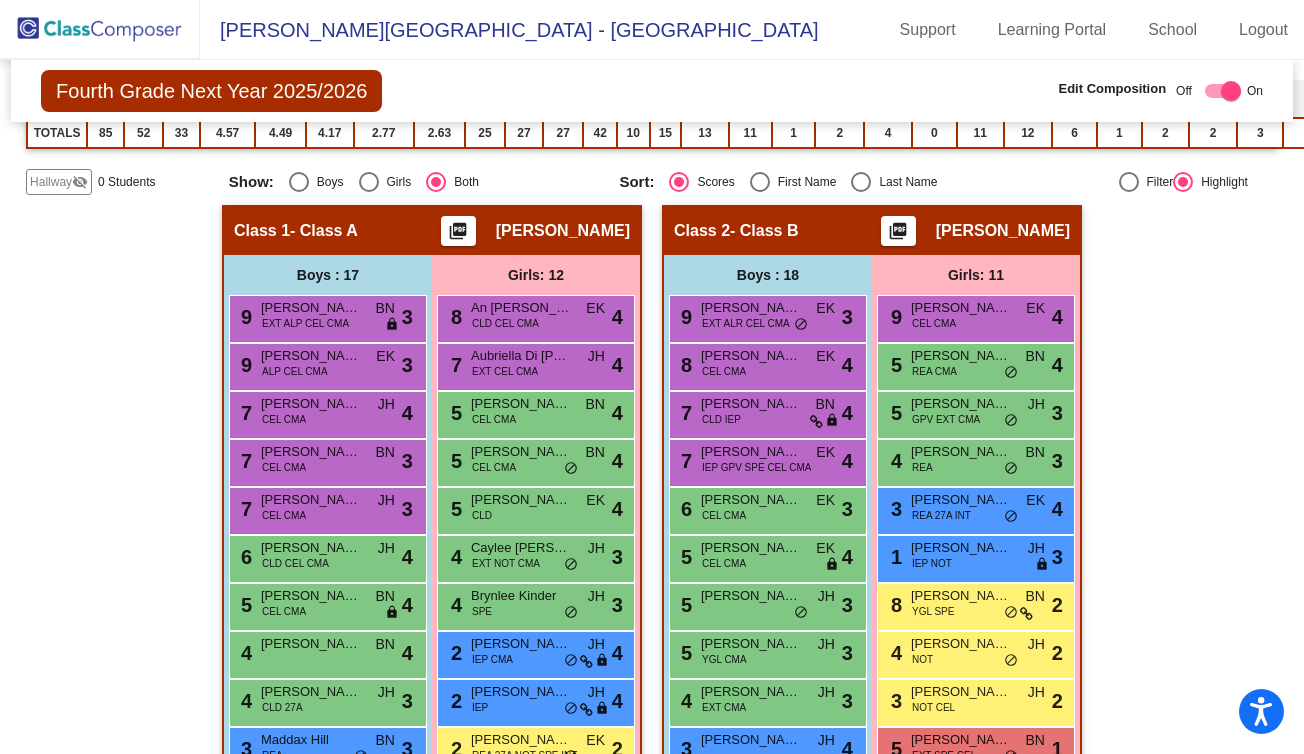 scroll, scrollTop: 0, scrollLeft: 0, axis: both 